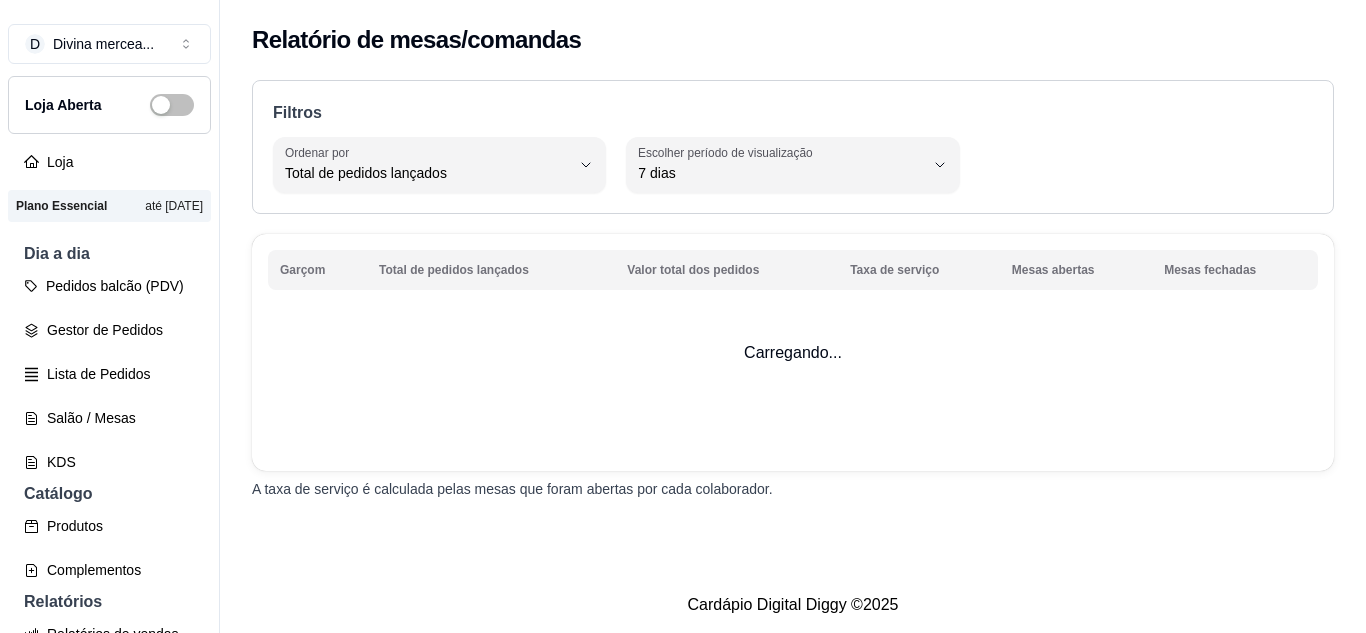 select on "TOTAL_OF_ORDERS" 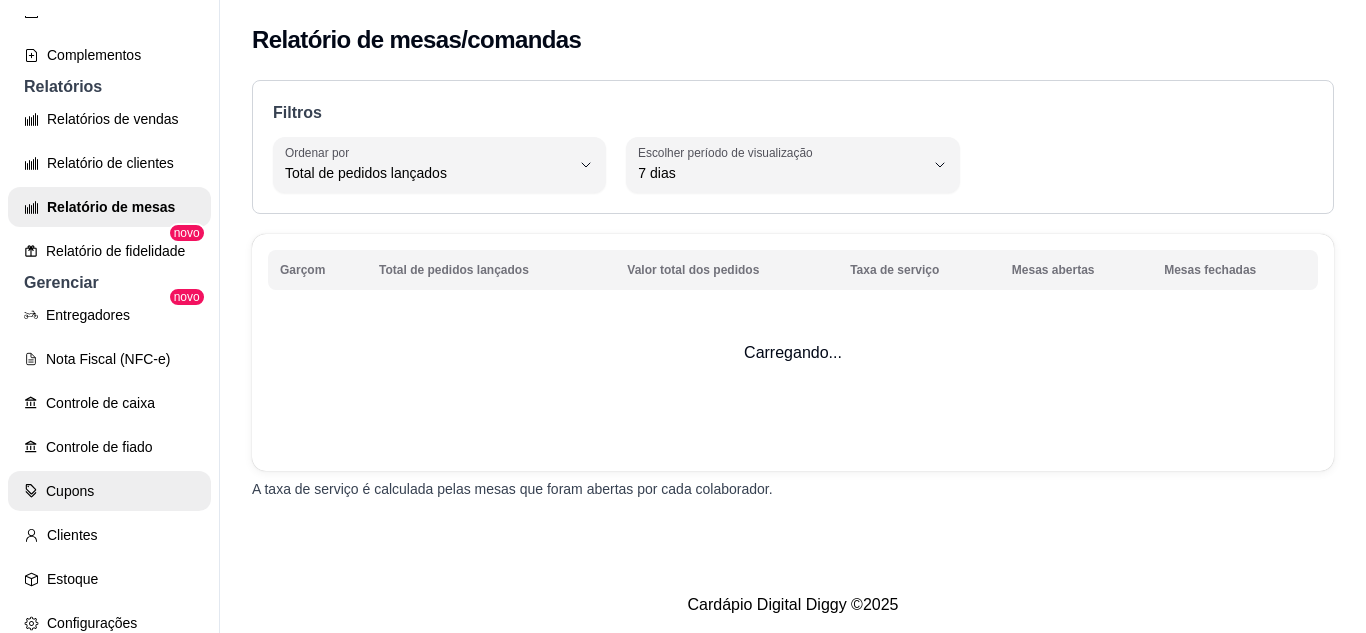 click on "Cupons" at bounding box center (109, 491) 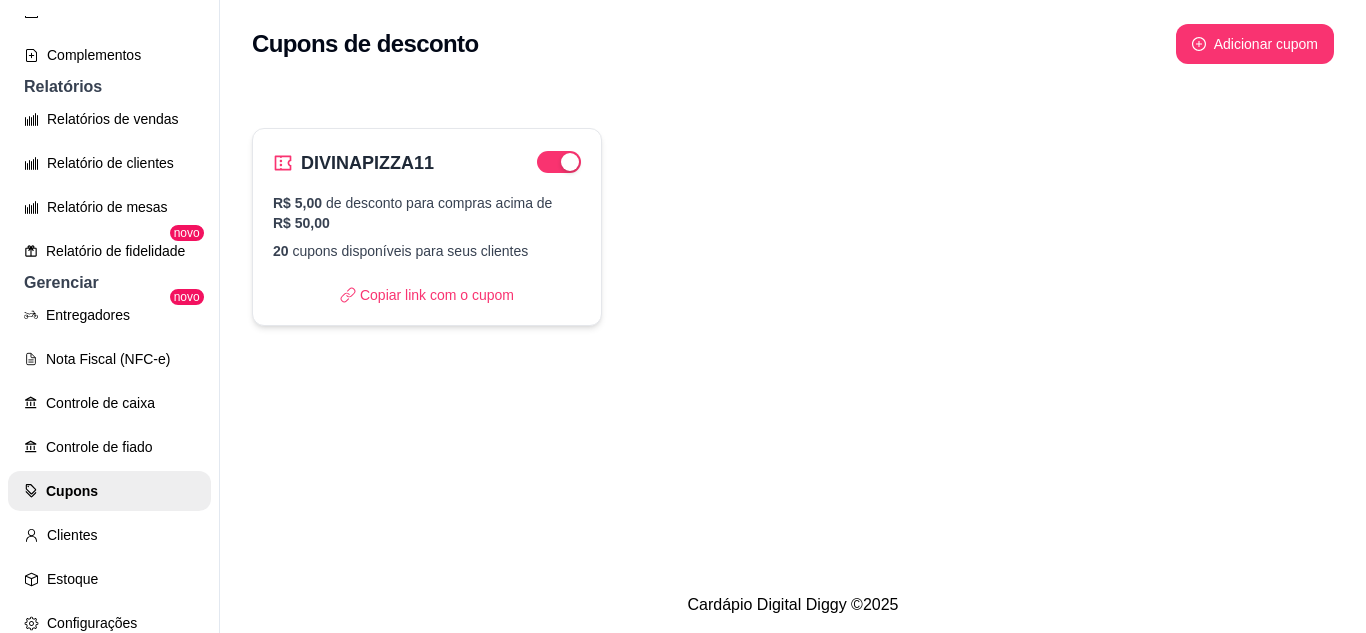 click on "DIVINAPIZZA11 R$ 5,00   de desconto para compras acima de   R$ 50,00 20   cupons disponíveis   para seus clientes Copiar link com o cupom" at bounding box center [427, 227] 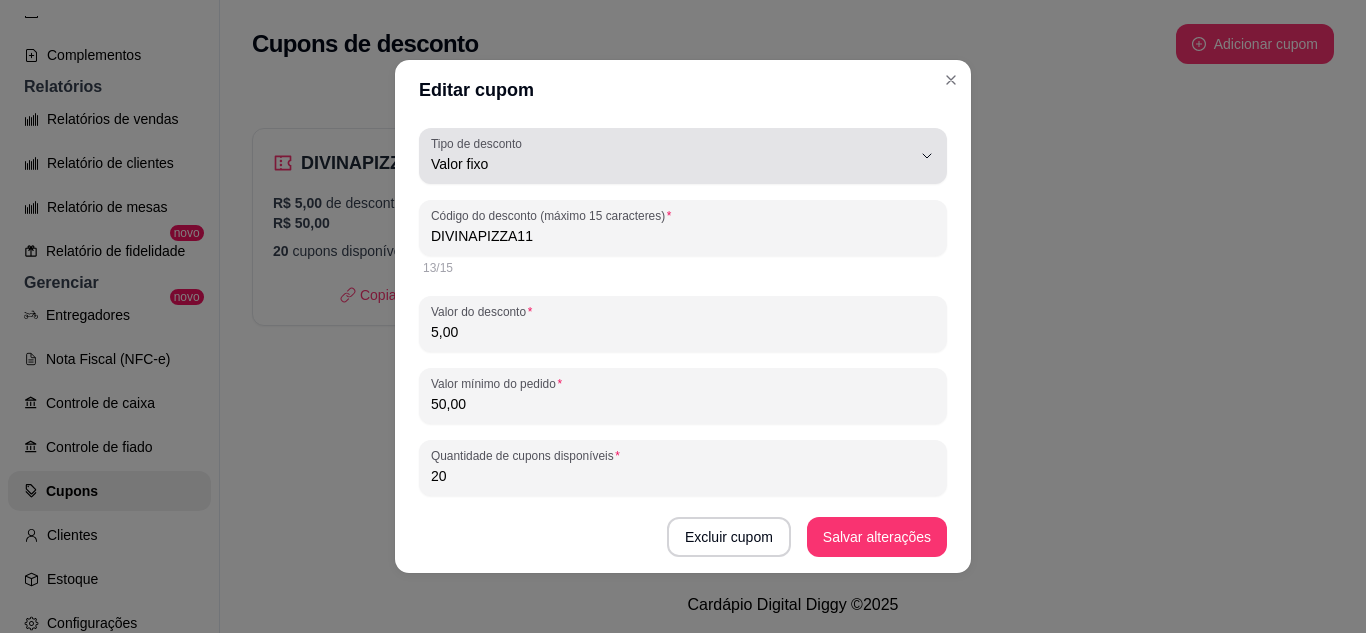 click on "Valor fixo" at bounding box center (671, 156) 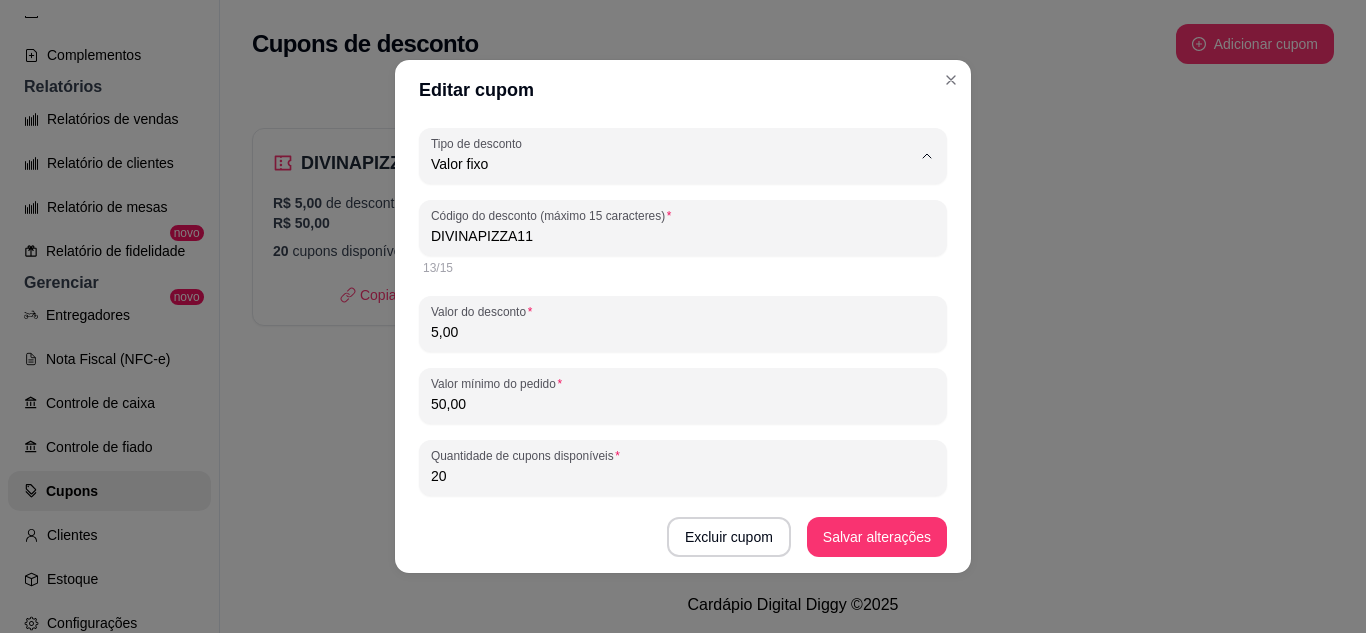click on "Porcentagem" at bounding box center (673, 244) 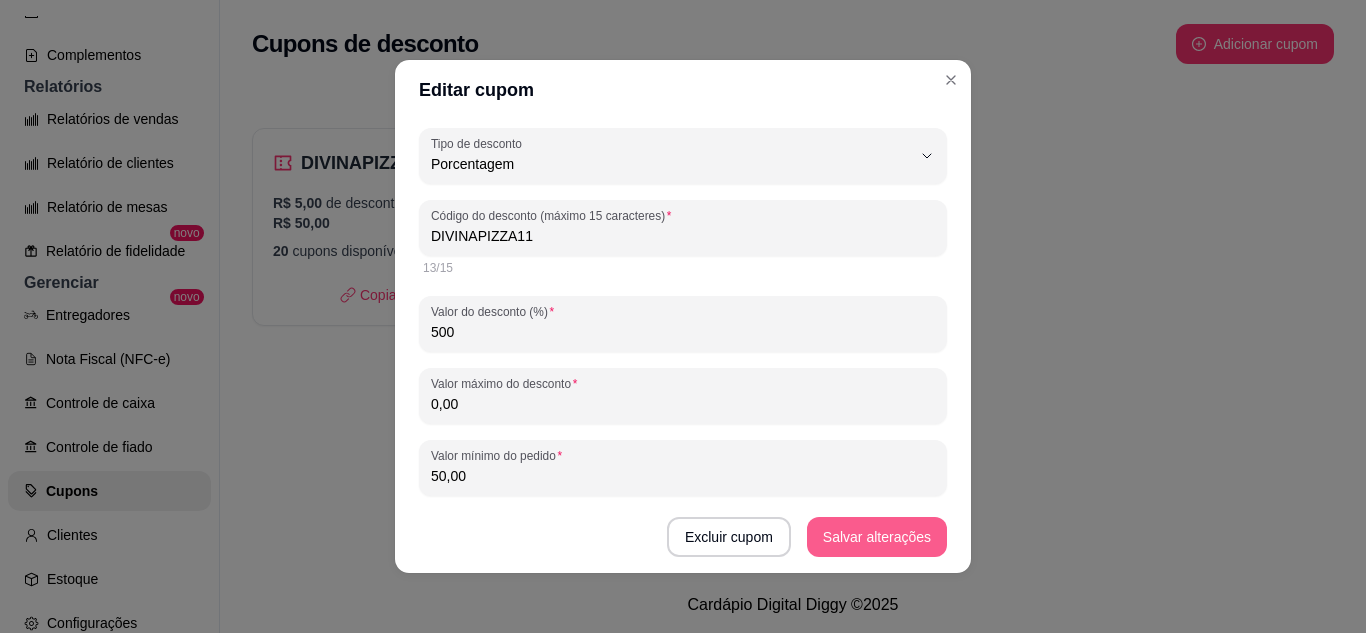 click on "Salvar alterações" at bounding box center (877, 537) 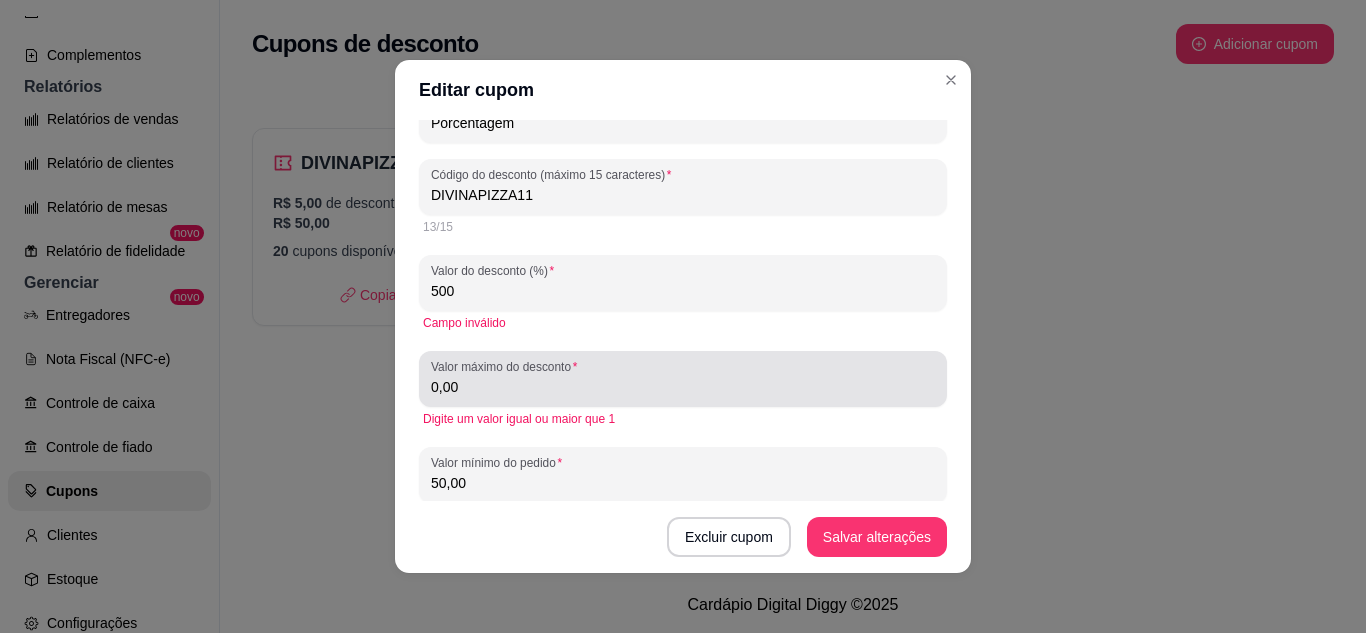 scroll, scrollTop: 36, scrollLeft: 0, axis: vertical 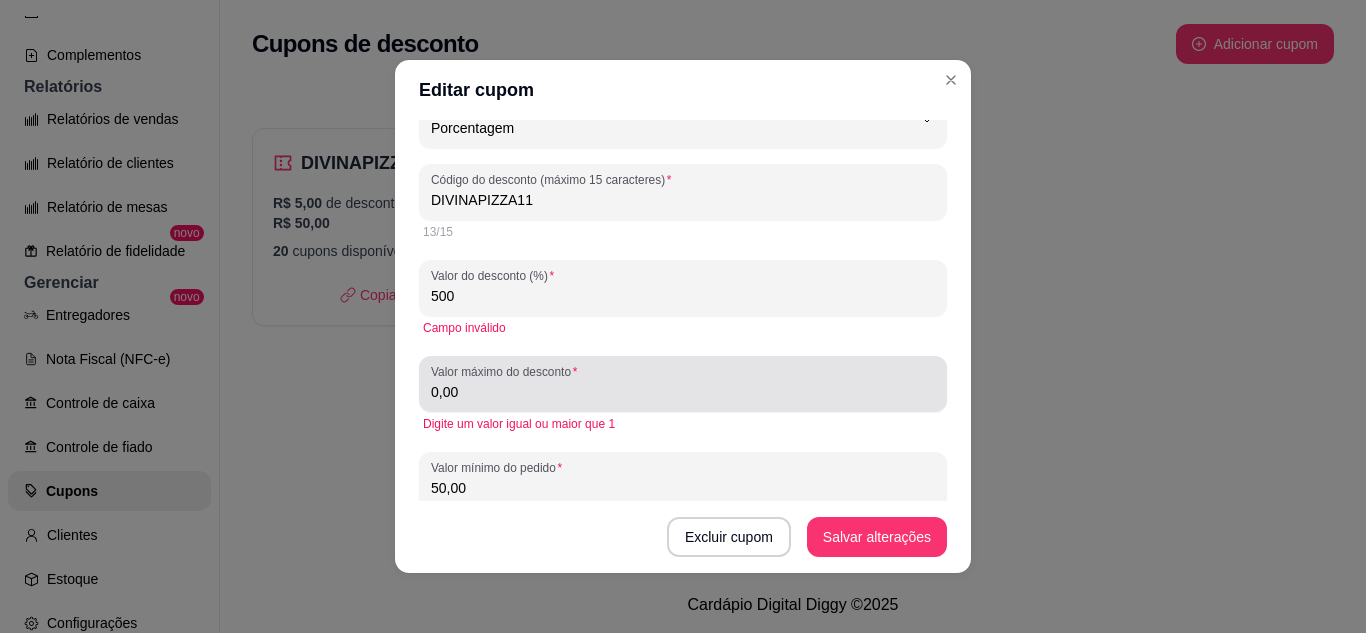 click on "0,00" at bounding box center [683, 392] 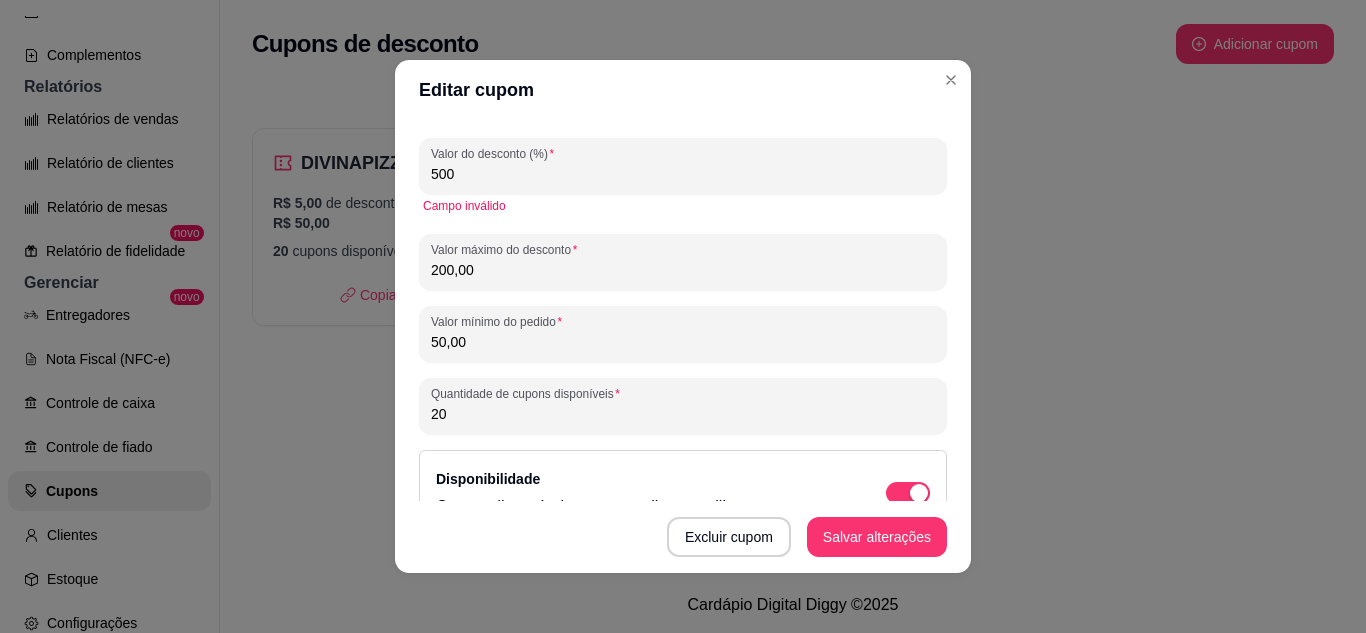 scroll, scrollTop: 477, scrollLeft: 0, axis: vertical 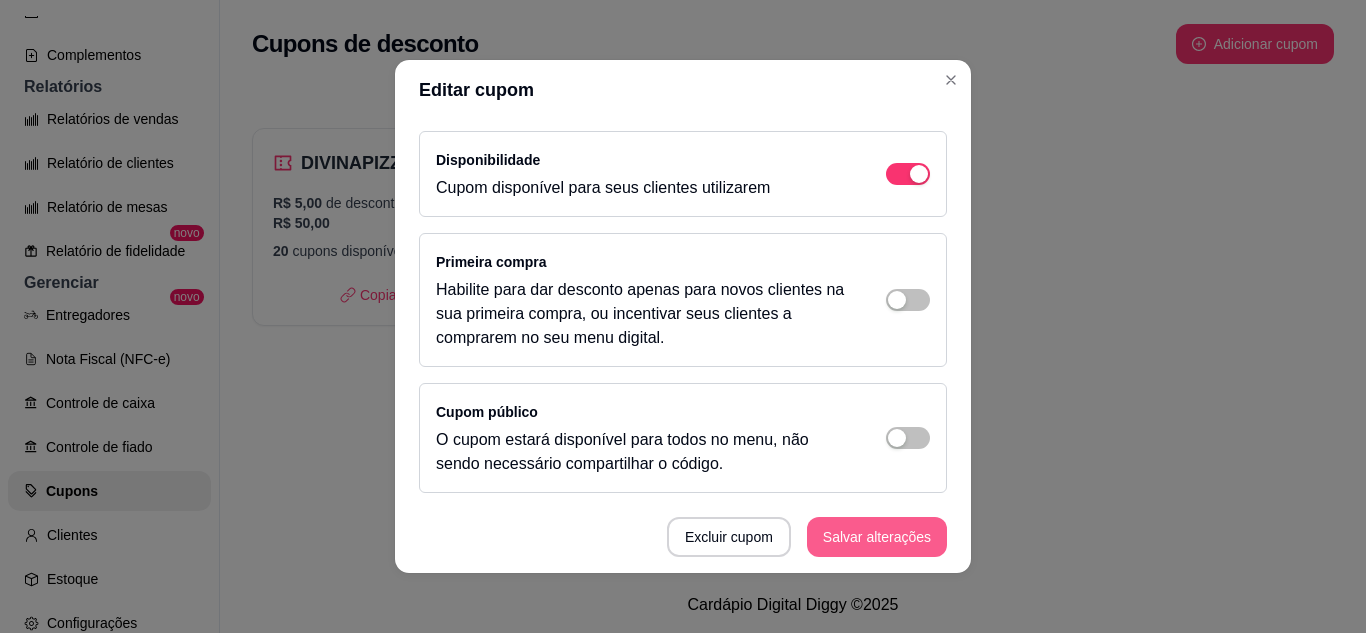 type on "200,00" 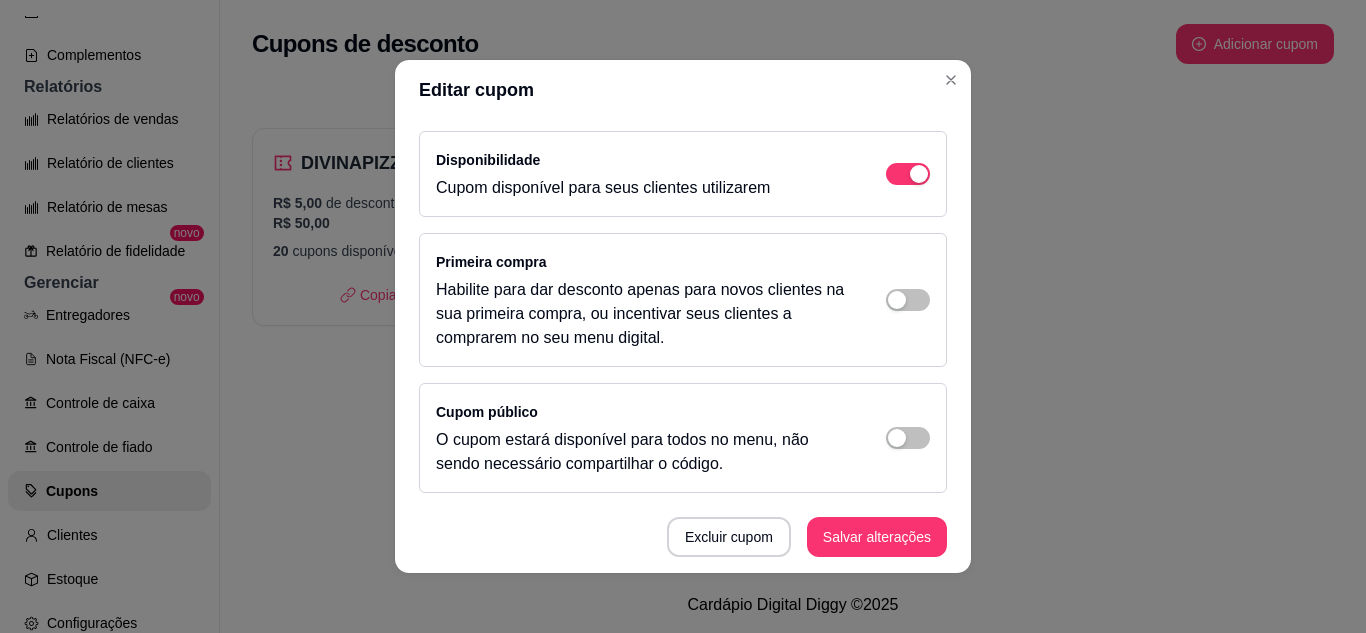 scroll, scrollTop: 4, scrollLeft: 0, axis: vertical 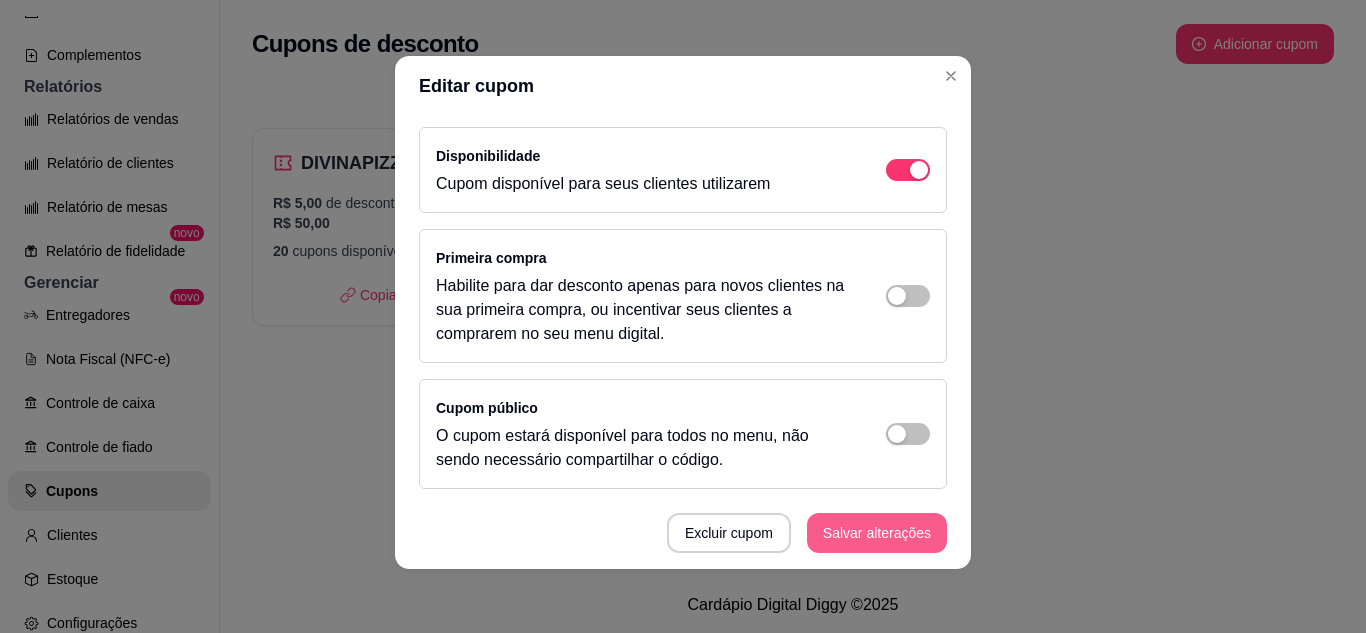 click on "Salvar alterações" at bounding box center (877, 533) 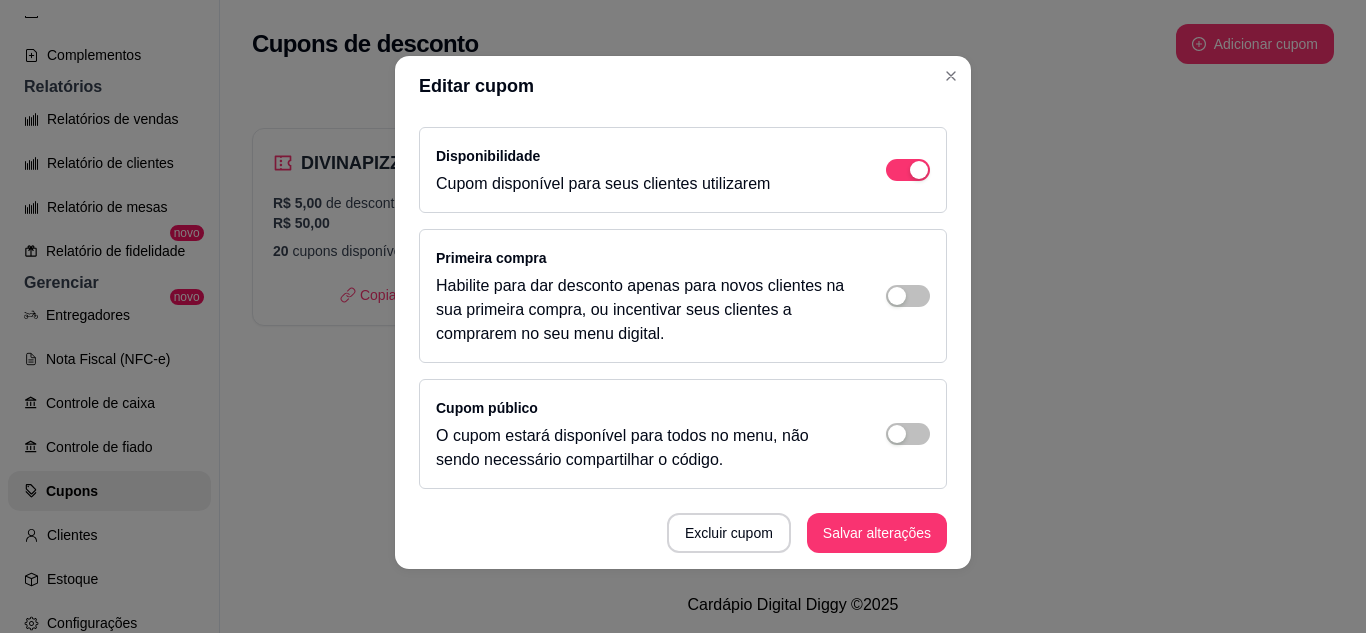 click on "Excluir cupom Salvar alterações" at bounding box center (683, 533) 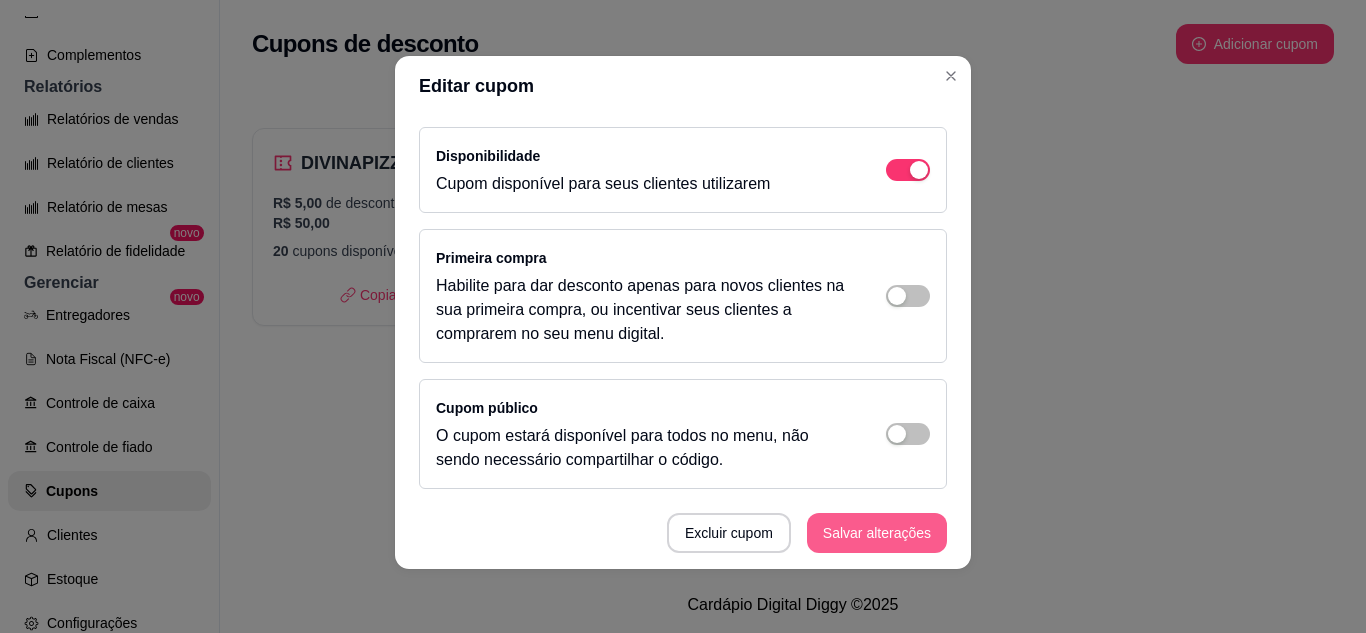 click on "Salvar alterações" at bounding box center [877, 533] 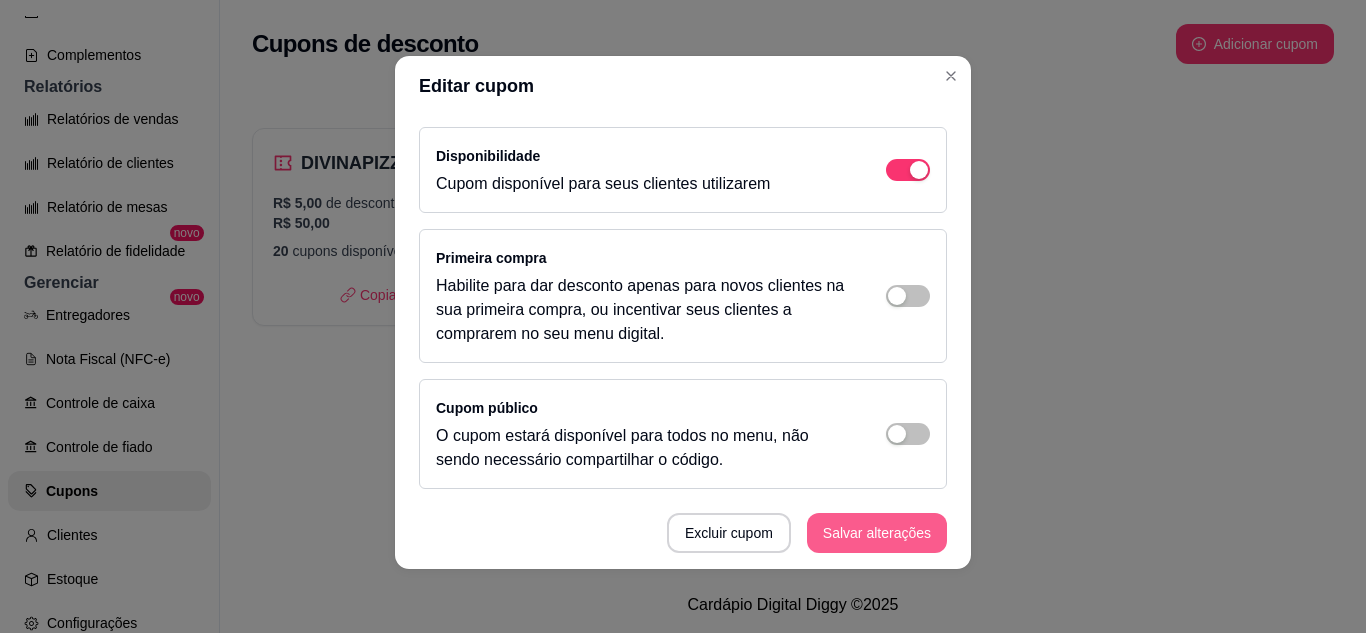 scroll, scrollTop: 0, scrollLeft: 0, axis: both 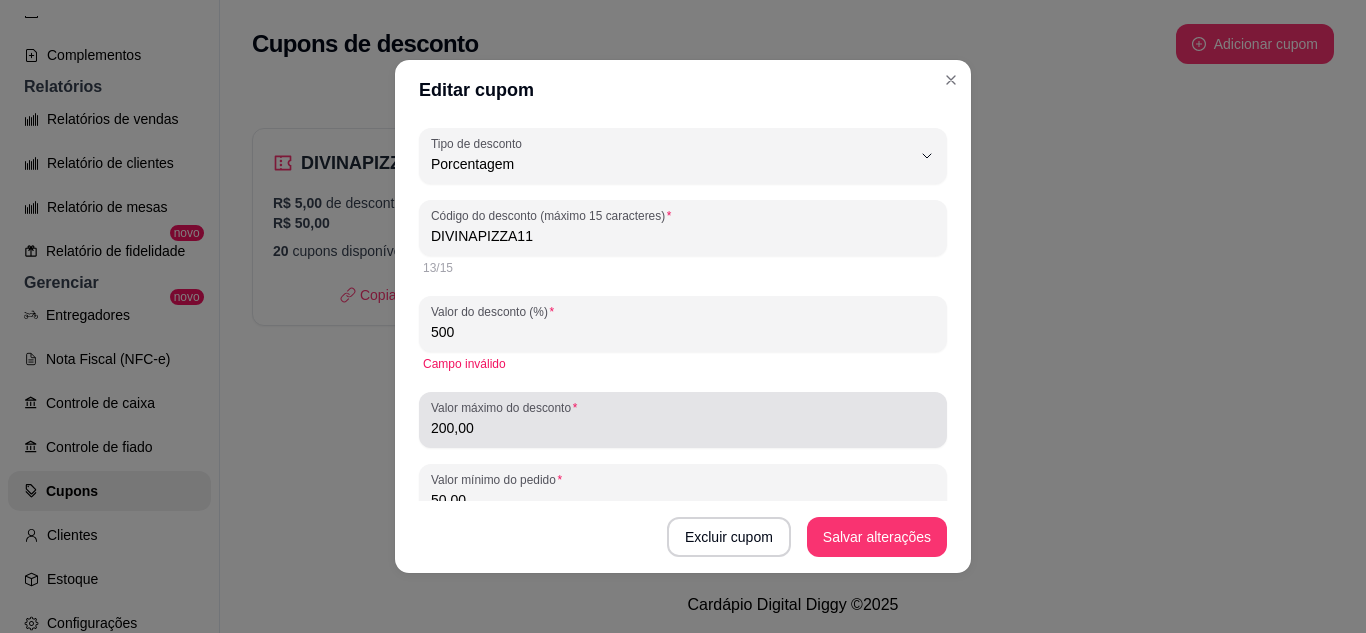 click on "200,00" at bounding box center [683, 428] 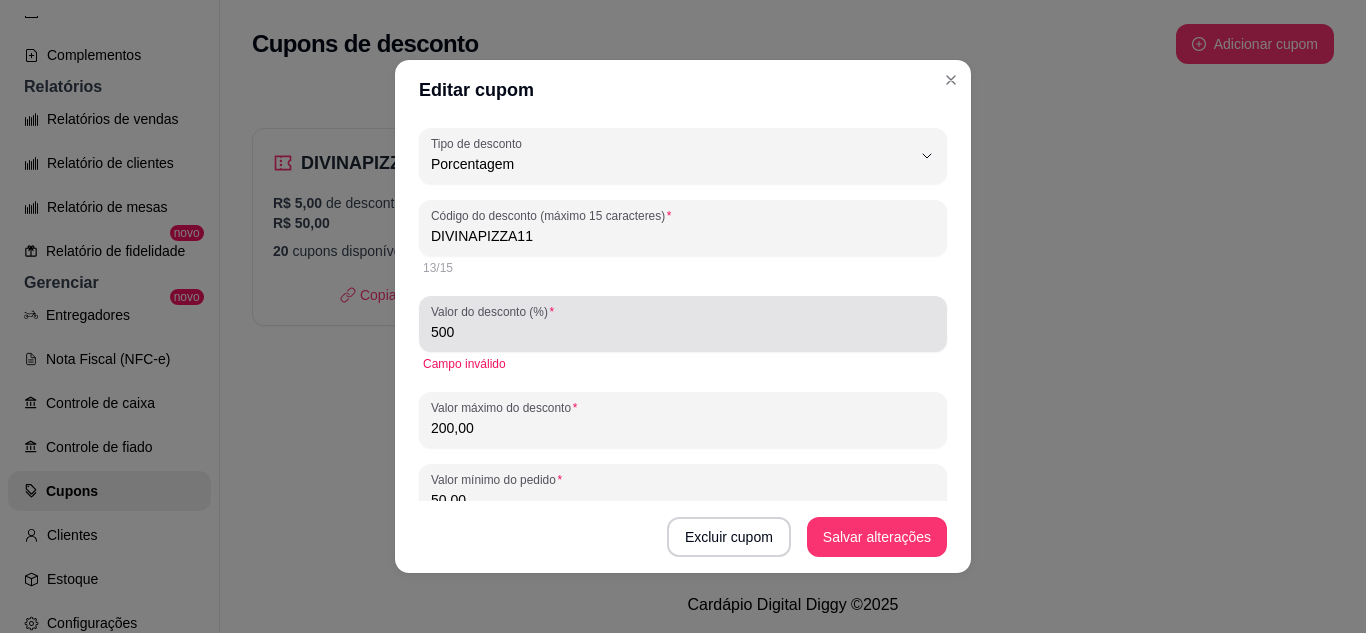 click on "500" at bounding box center (683, 324) 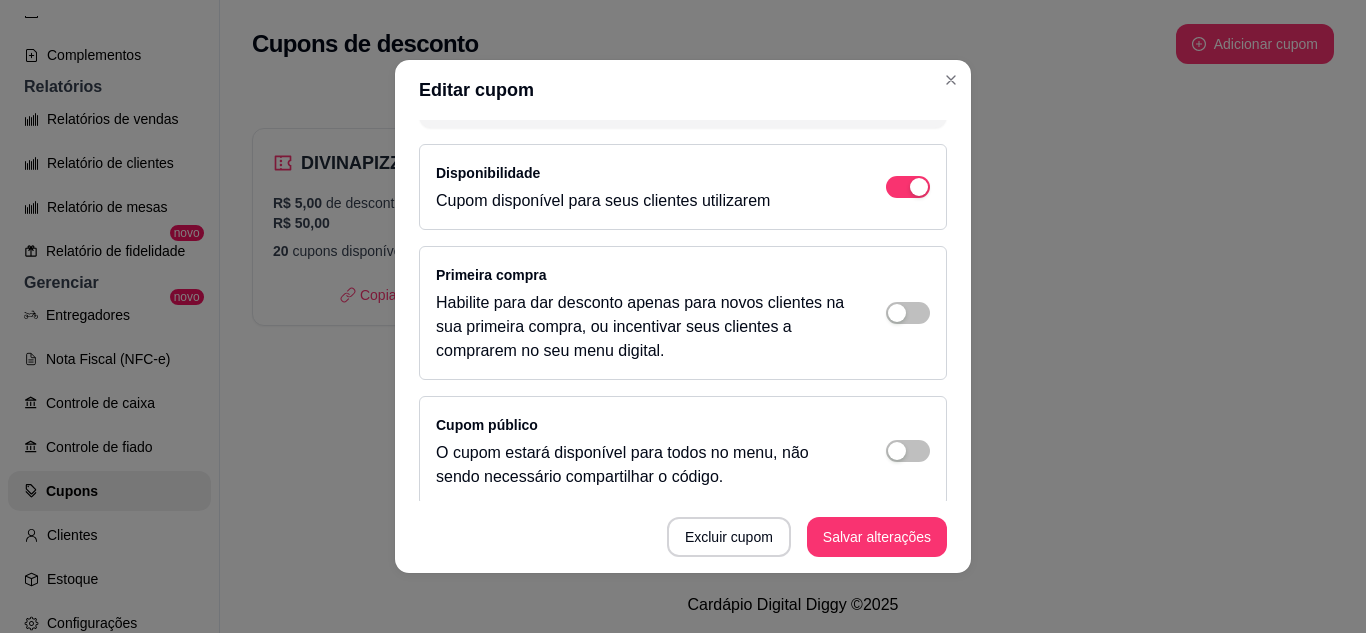 scroll, scrollTop: 453, scrollLeft: 0, axis: vertical 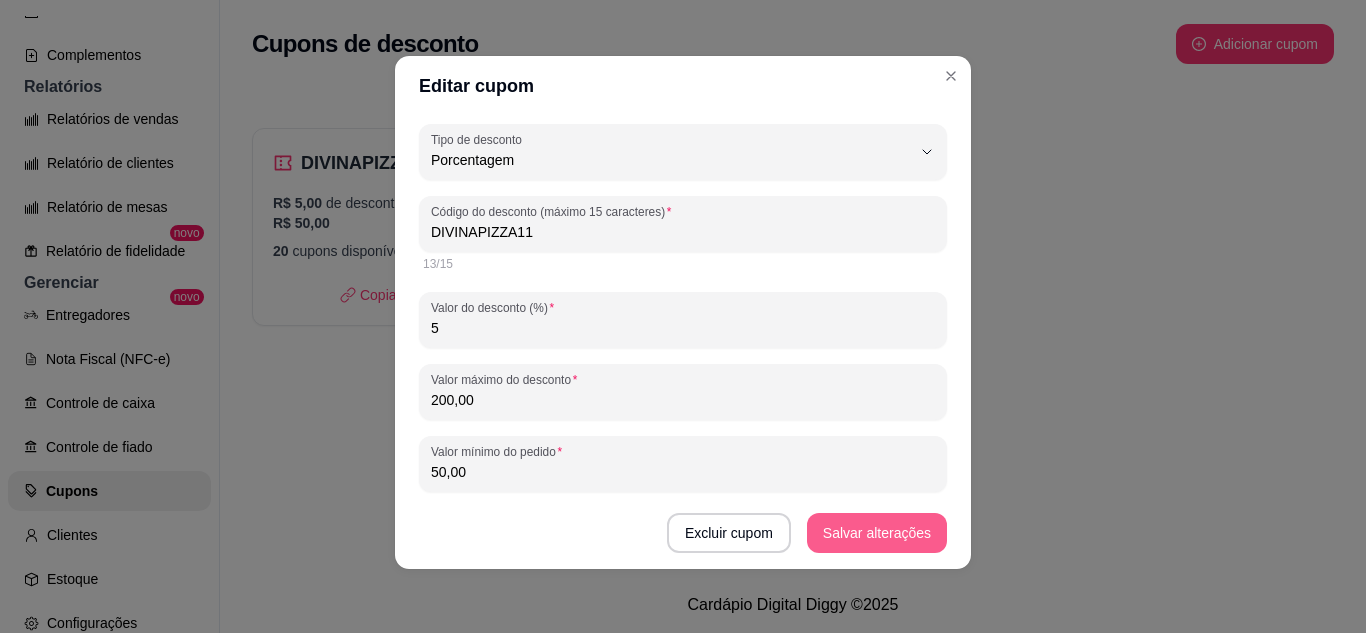 type on "5" 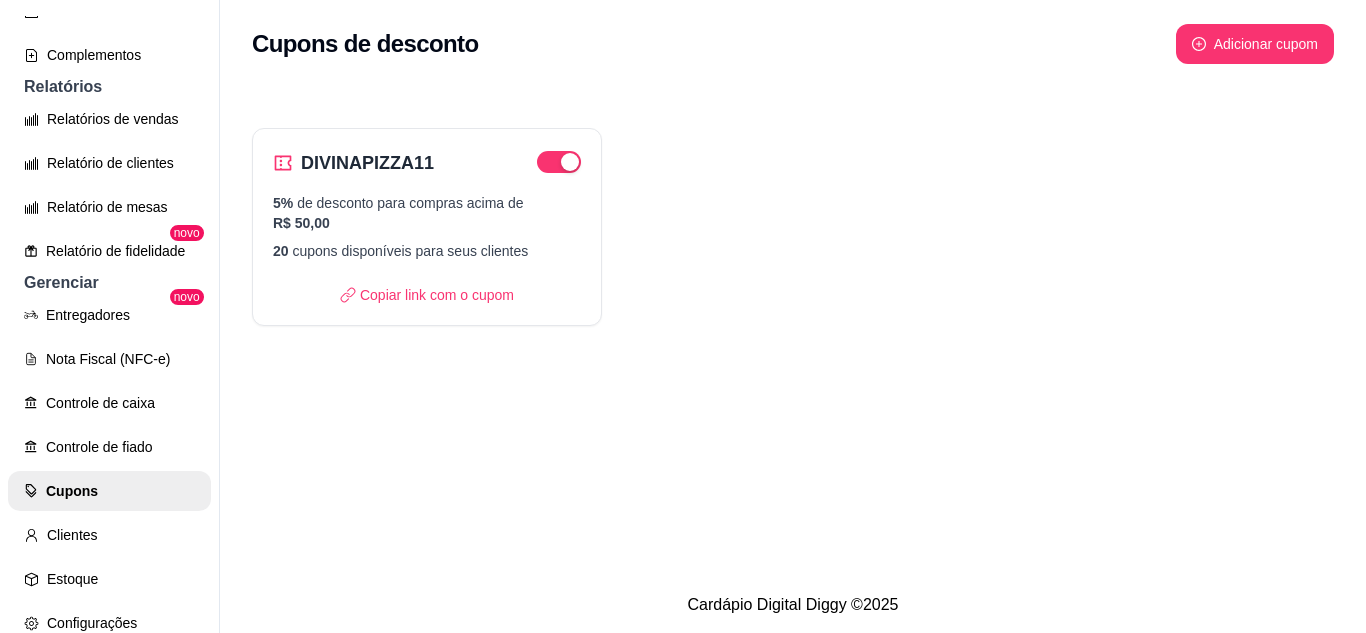 scroll, scrollTop: 32, scrollLeft: 0, axis: vertical 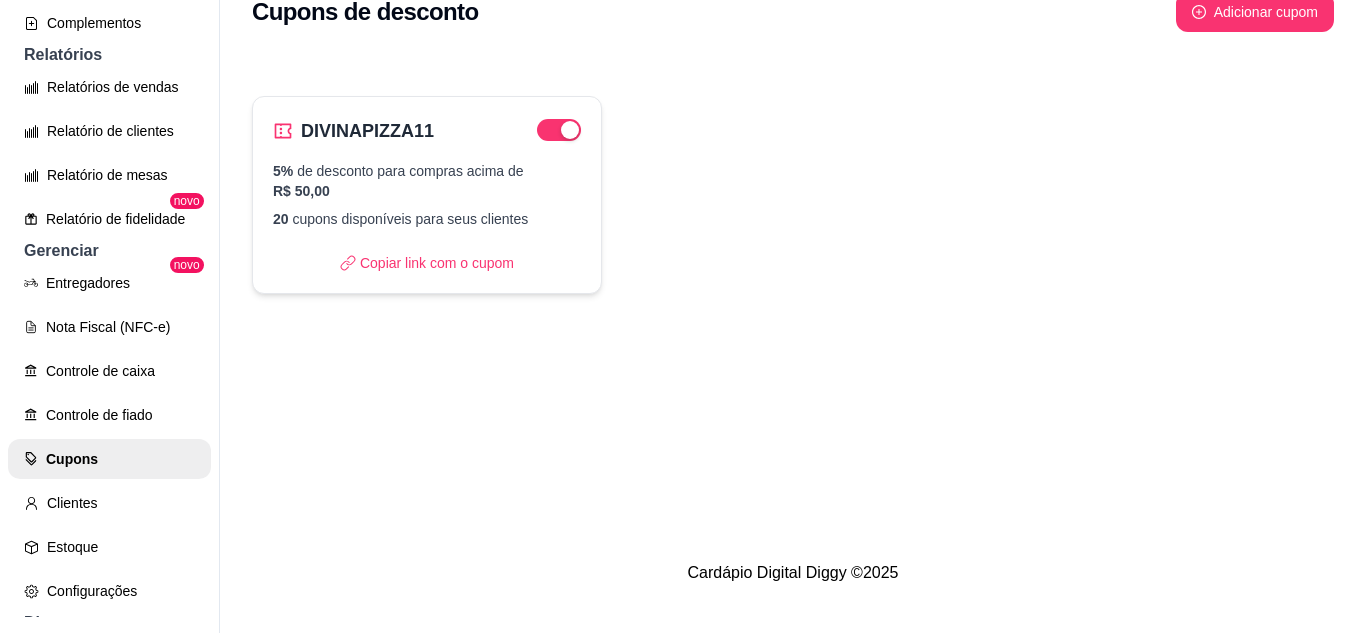 click on "DIVINAPIZZA11 5%   de desconto para compras acima de   R$ 50,00 20   cupons disponíveis   para seus clientes Copiar link com o cupom" at bounding box center [427, 195] 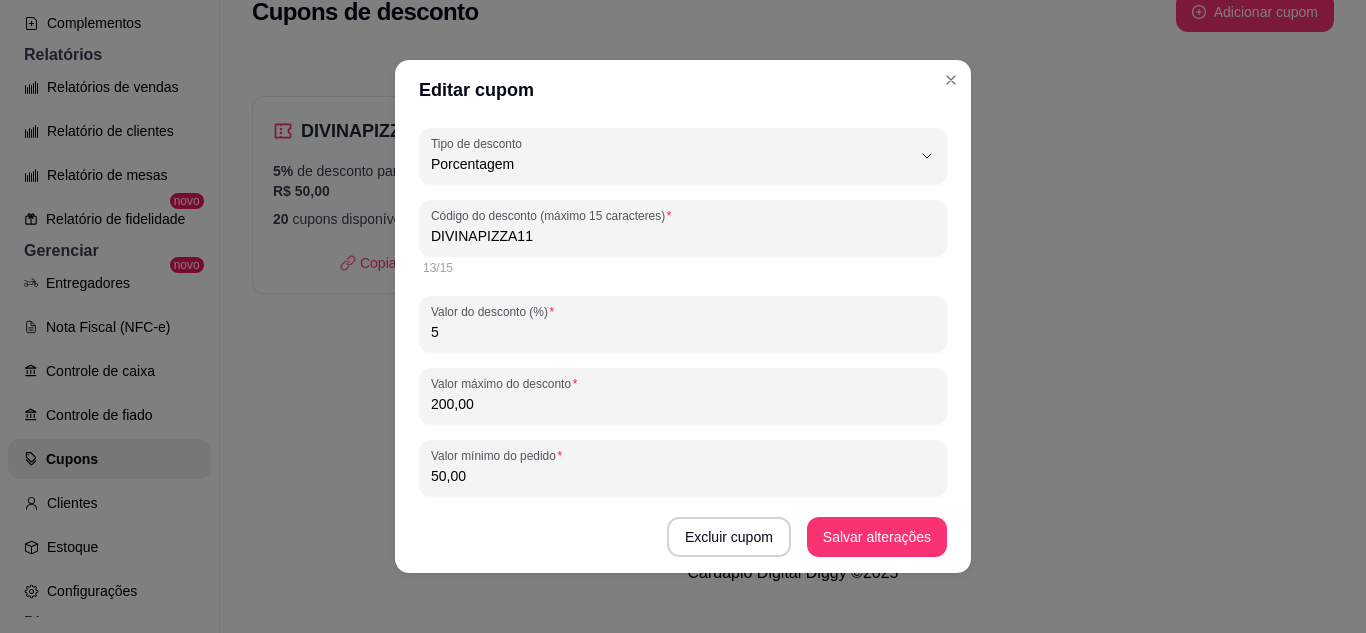 scroll, scrollTop: 4, scrollLeft: 0, axis: vertical 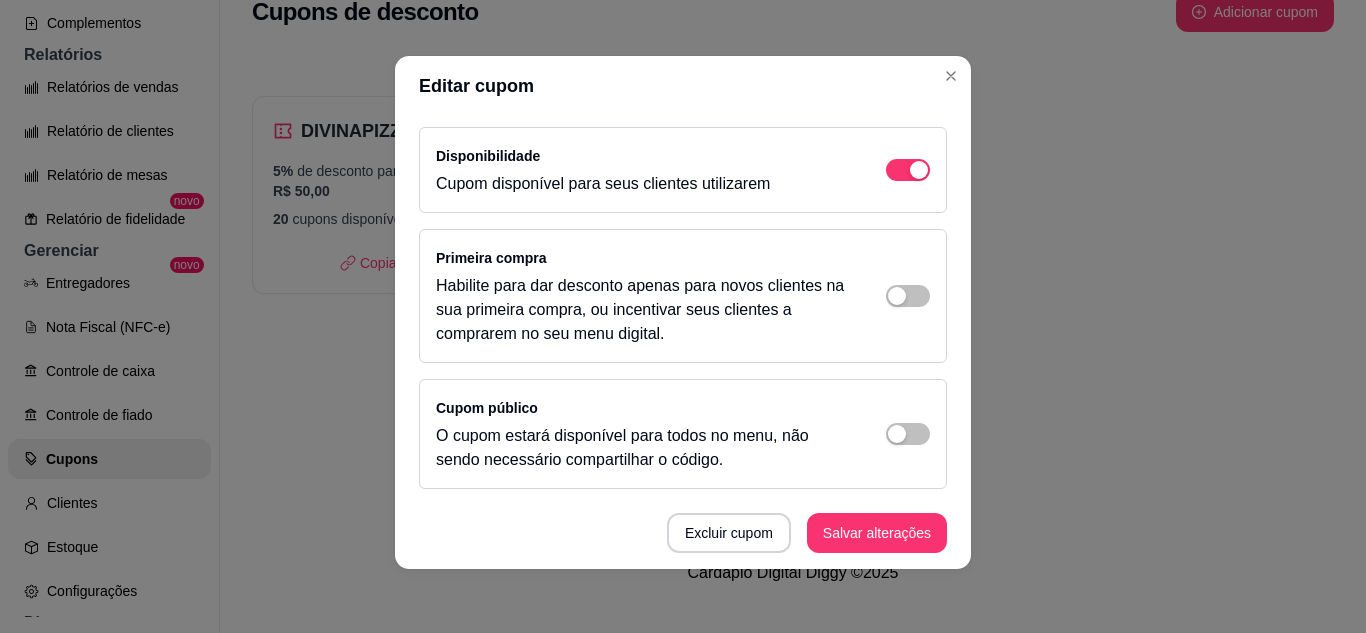click on "Primeira compra Habilite para dar desconto apenas para novos clientes na sua primeira compra, ou incentivar seus clientes a comprarem no seu menu digital." at bounding box center [683, 296] 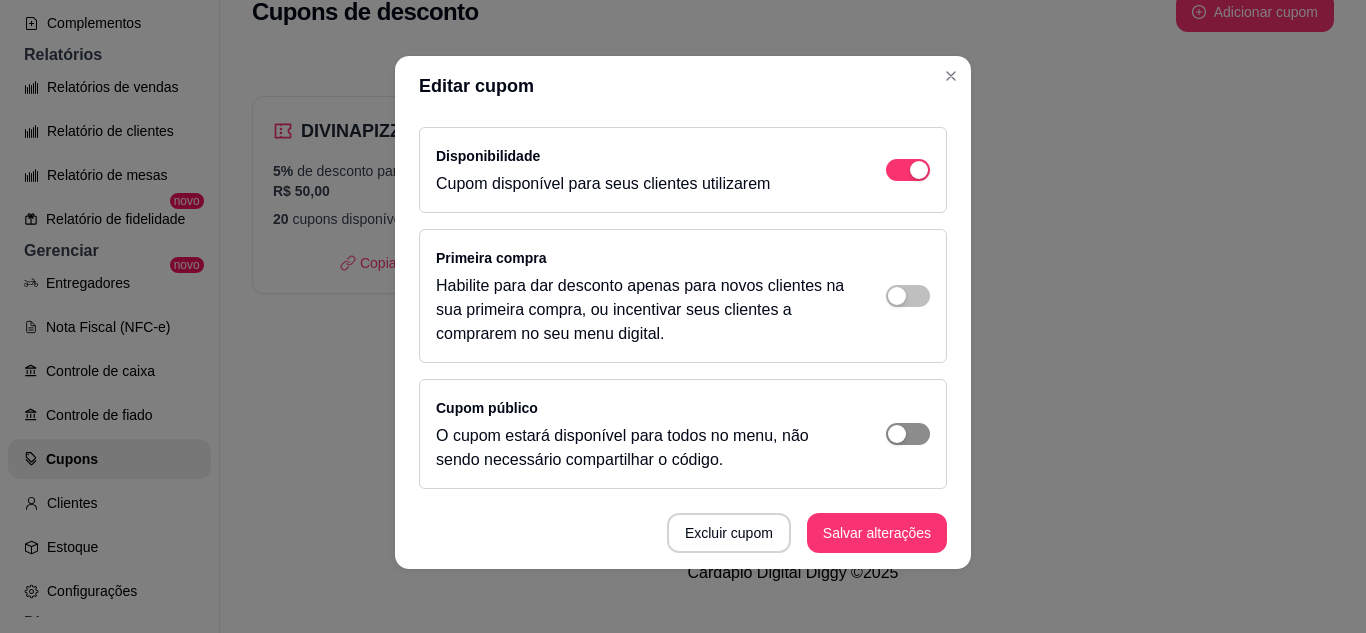 click at bounding box center (908, 434) 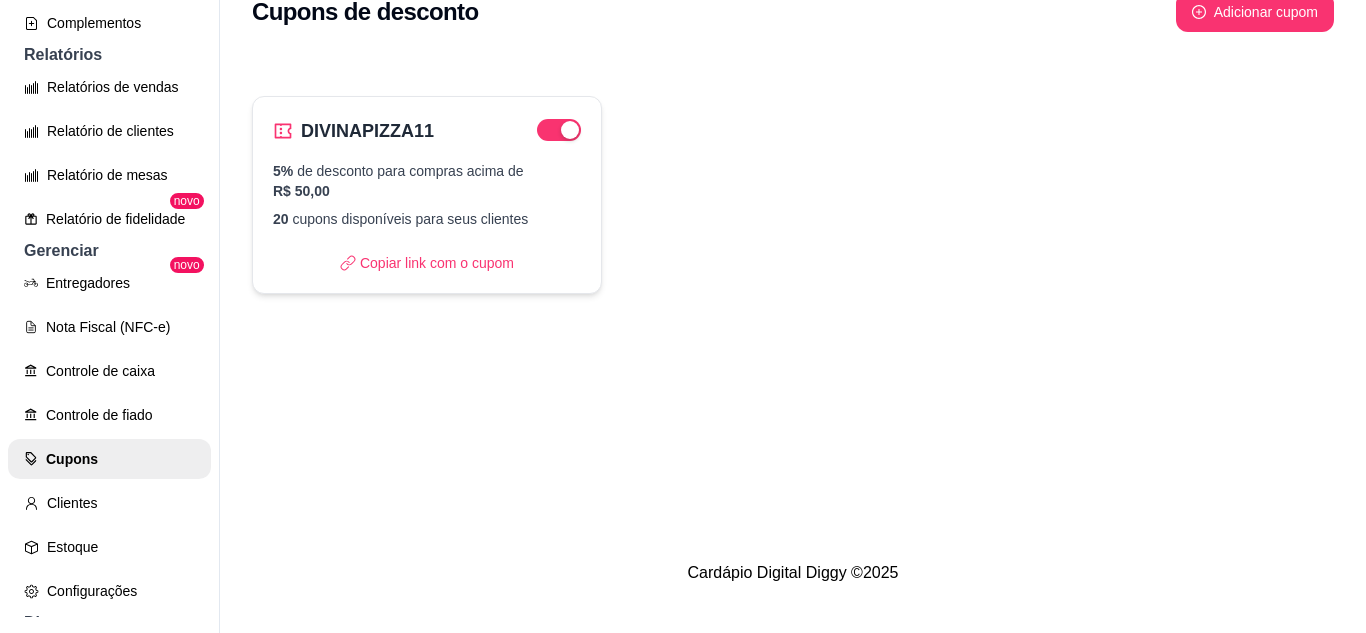 click on "DIVINAPIZZA11 5%   de desconto para compras acima de   R$ 50,00 20   cupons disponíveis   para seus clientes Copiar link com o cupom" at bounding box center [427, 195] 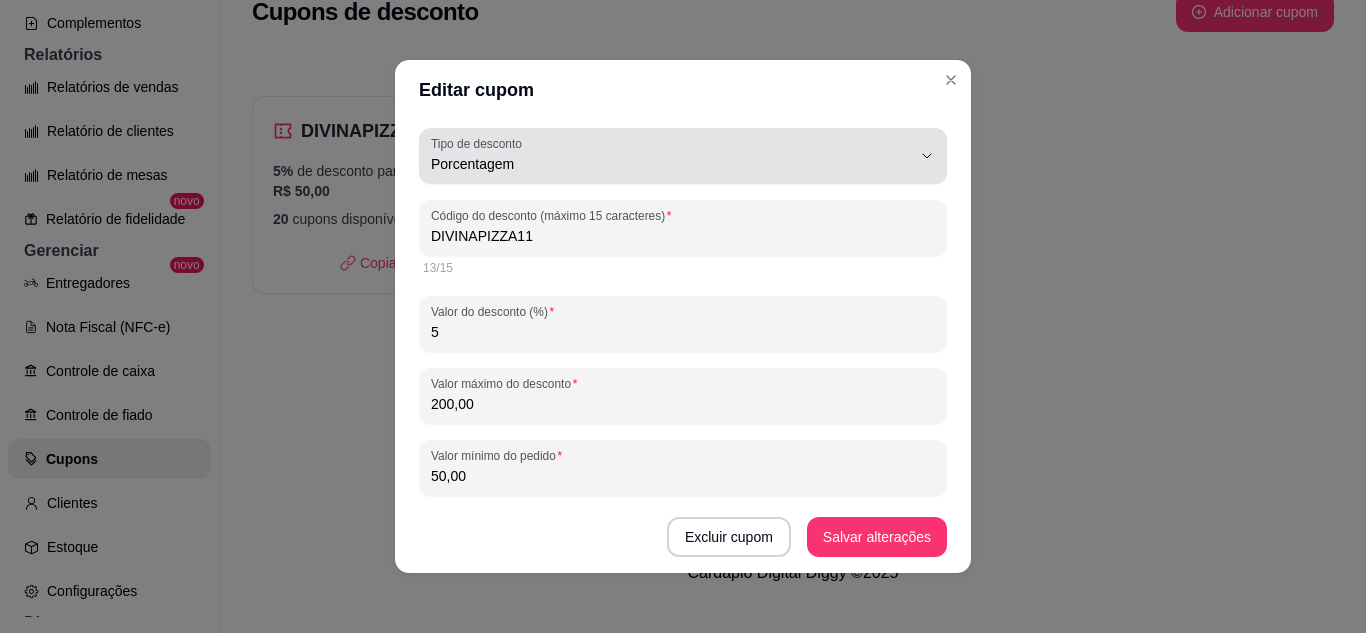 click on "Tipo de desconto Porcentagem" at bounding box center [683, 156] 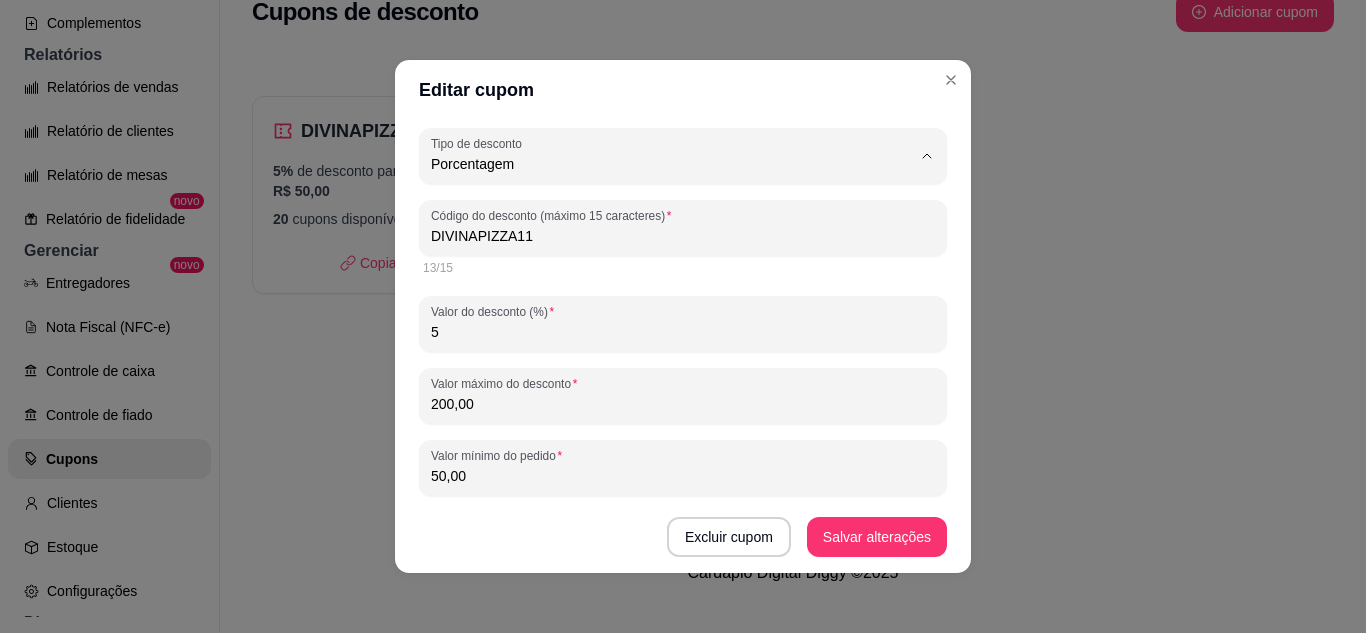 click on "Valor fixo" at bounding box center (673, 211) 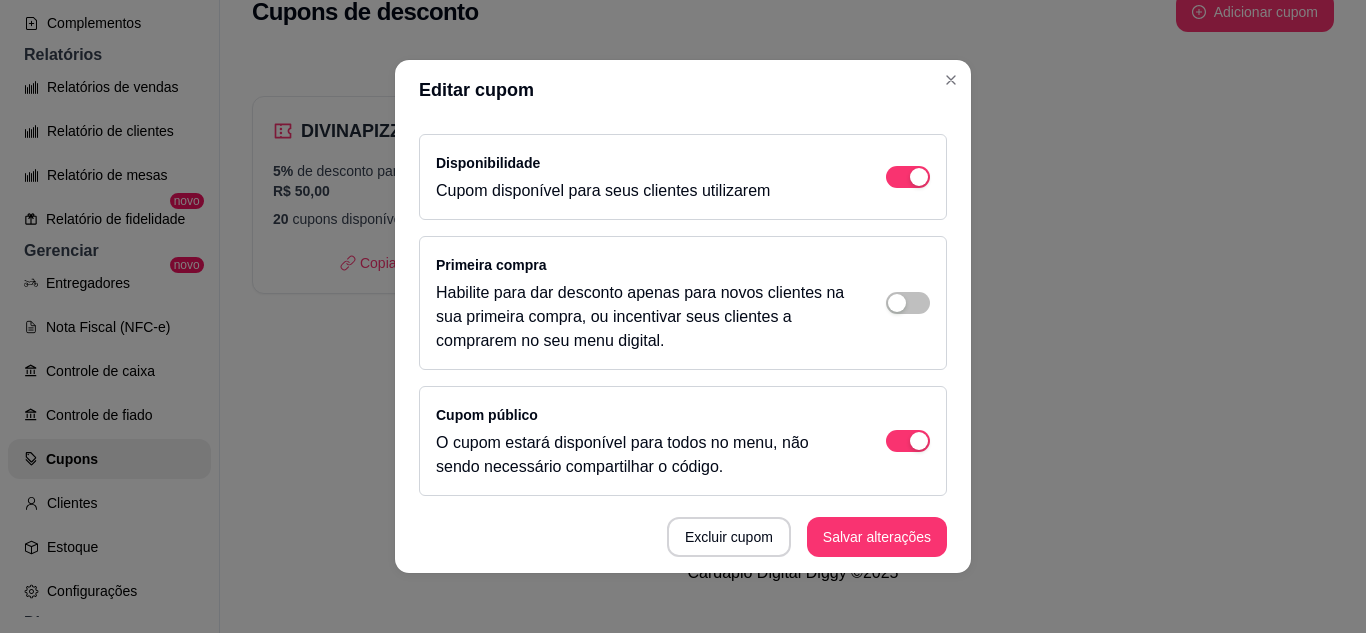 scroll, scrollTop: 381, scrollLeft: 0, axis: vertical 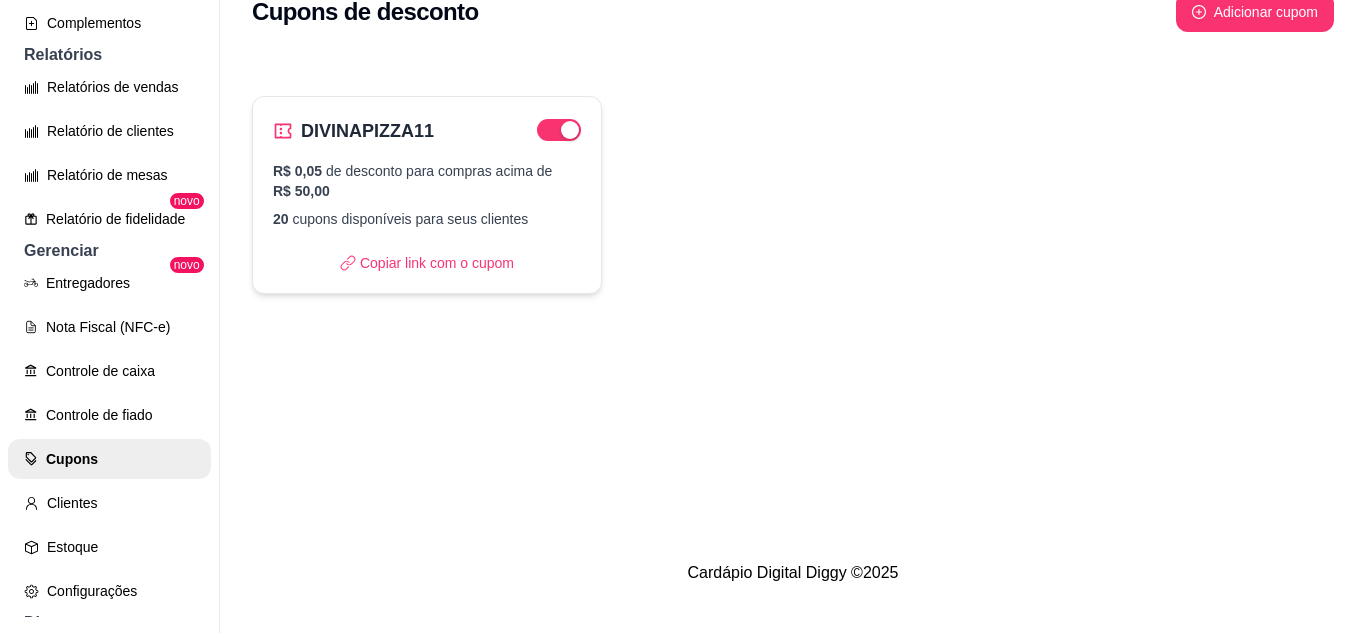 click on "DIVINAPIZZA11 R$ 0,05   de desconto para compras acima de   R$ 50,00 20   cupons disponíveis   para seus clientes Copiar link com o cupom" at bounding box center [427, 195] 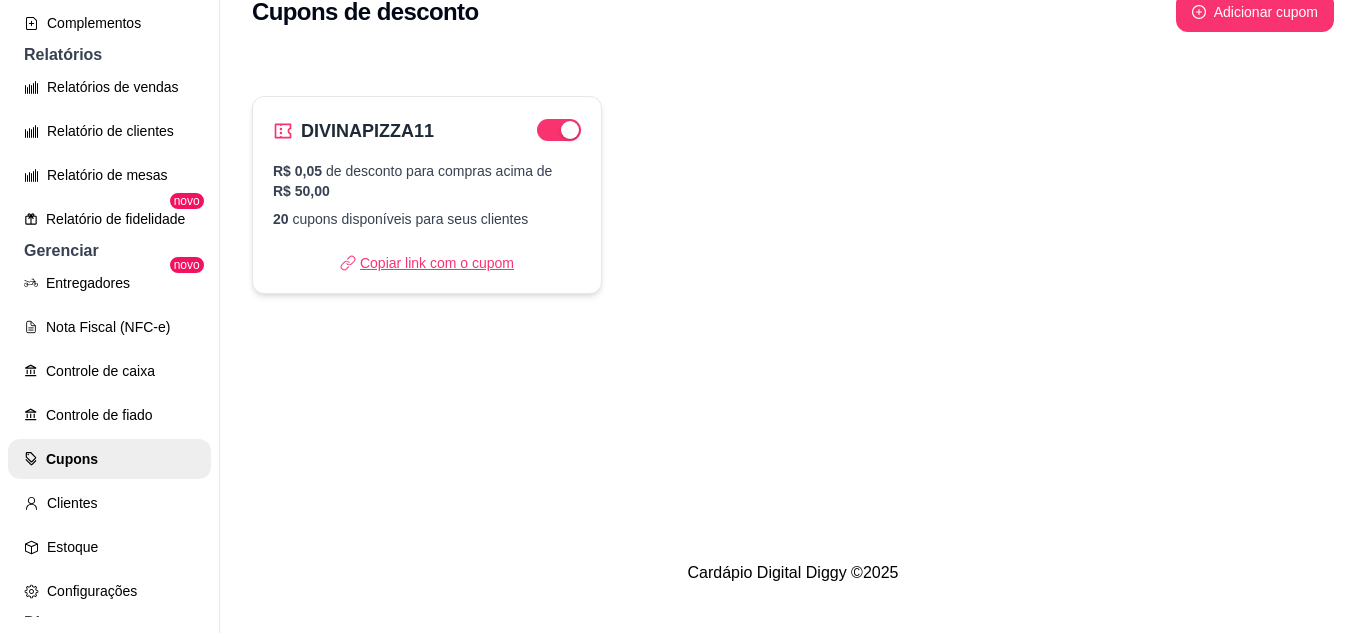 click on "Copiar link com o cupom" at bounding box center (427, 263) 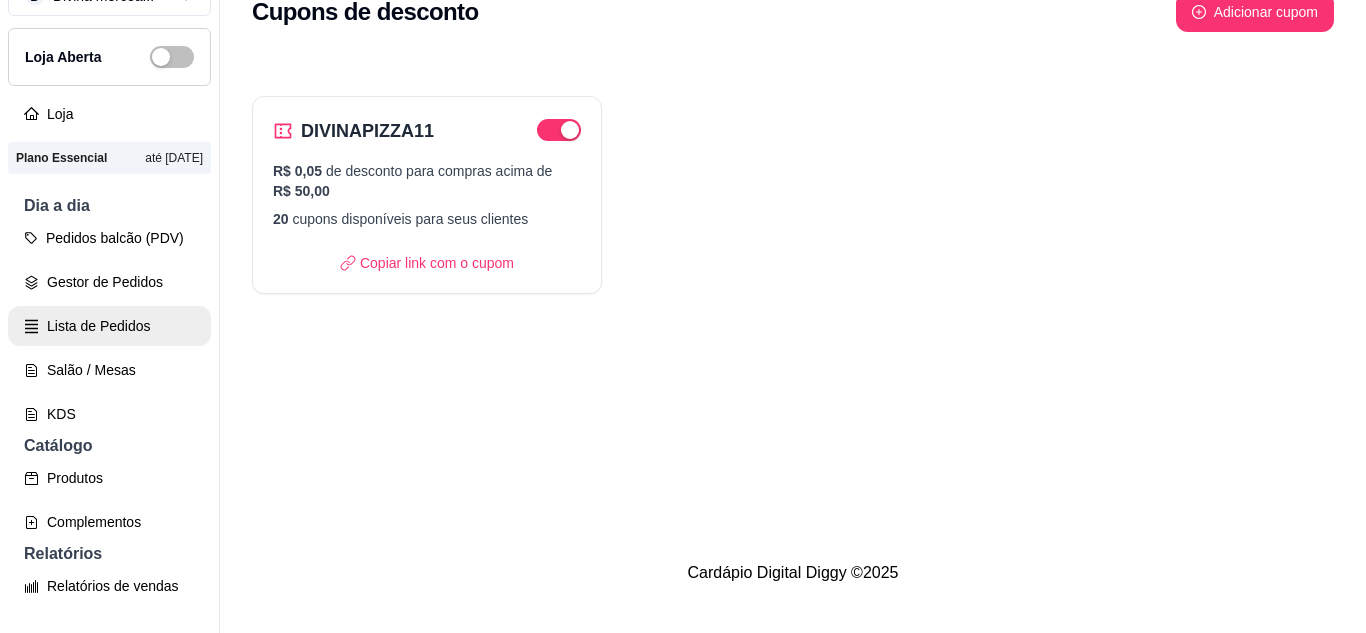 scroll, scrollTop: 20, scrollLeft: 0, axis: vertical 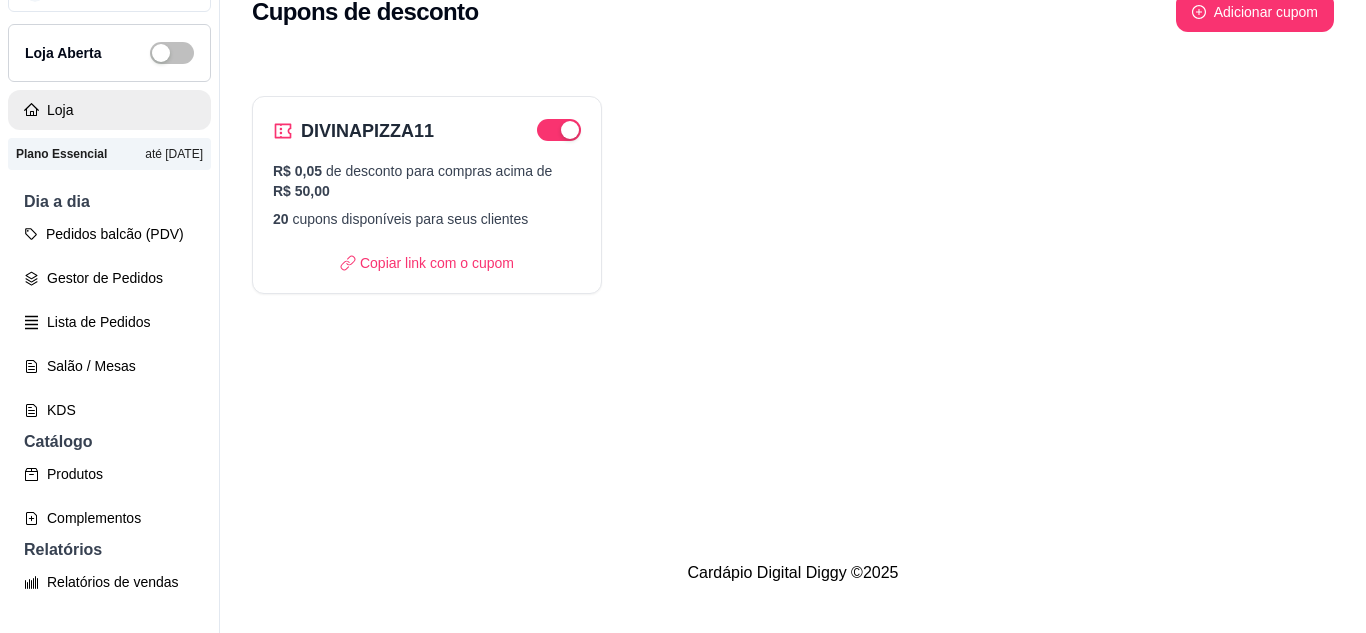 click on "Loja" at bounding box center (109, 110) 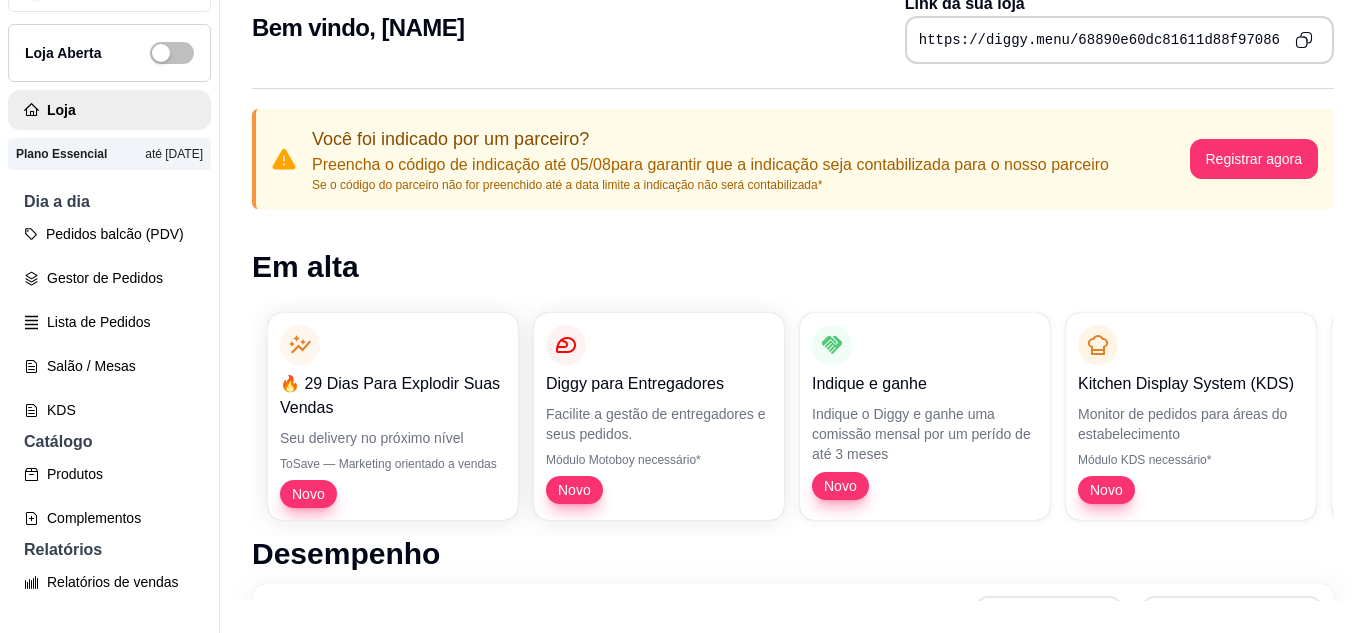 scroll, scrollTop: 0, scrollLeft: 0, axis: both 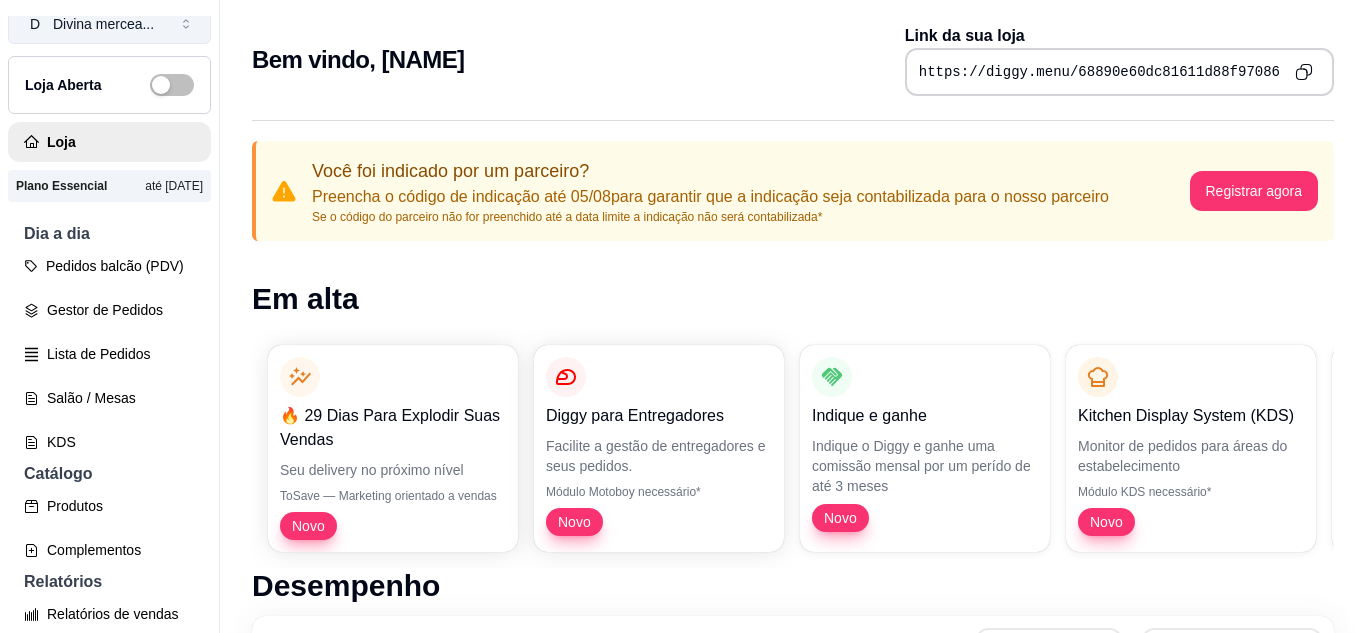 click on "D [NAME] ..." at bounding box center [103, 24] 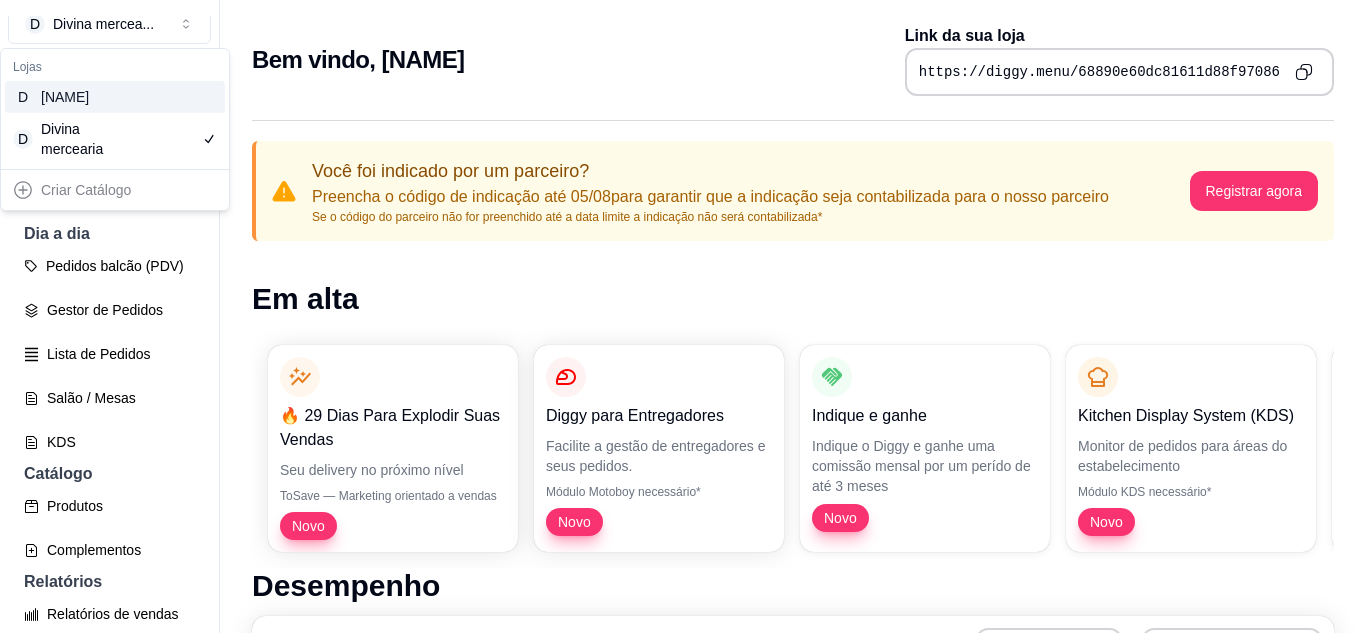click on "[NAME]" at bounding box center [86, 97] 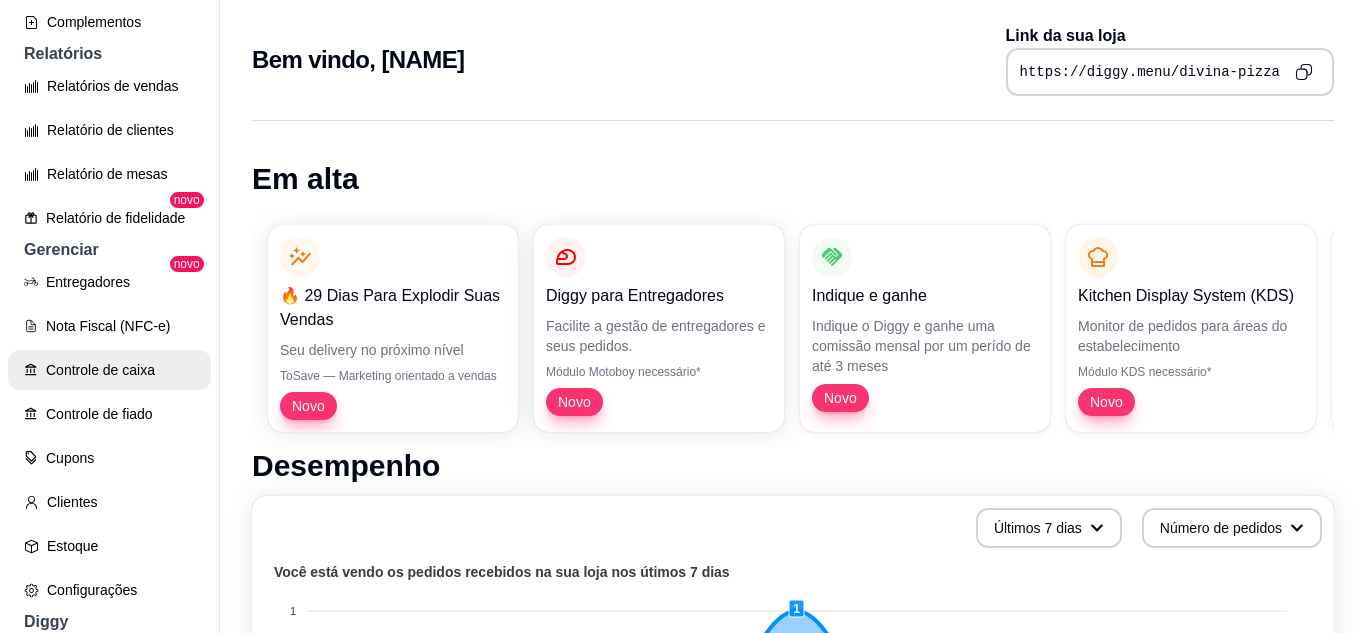 scroll, scrollTop: 549, scrollLeft: 0, axis: vertical 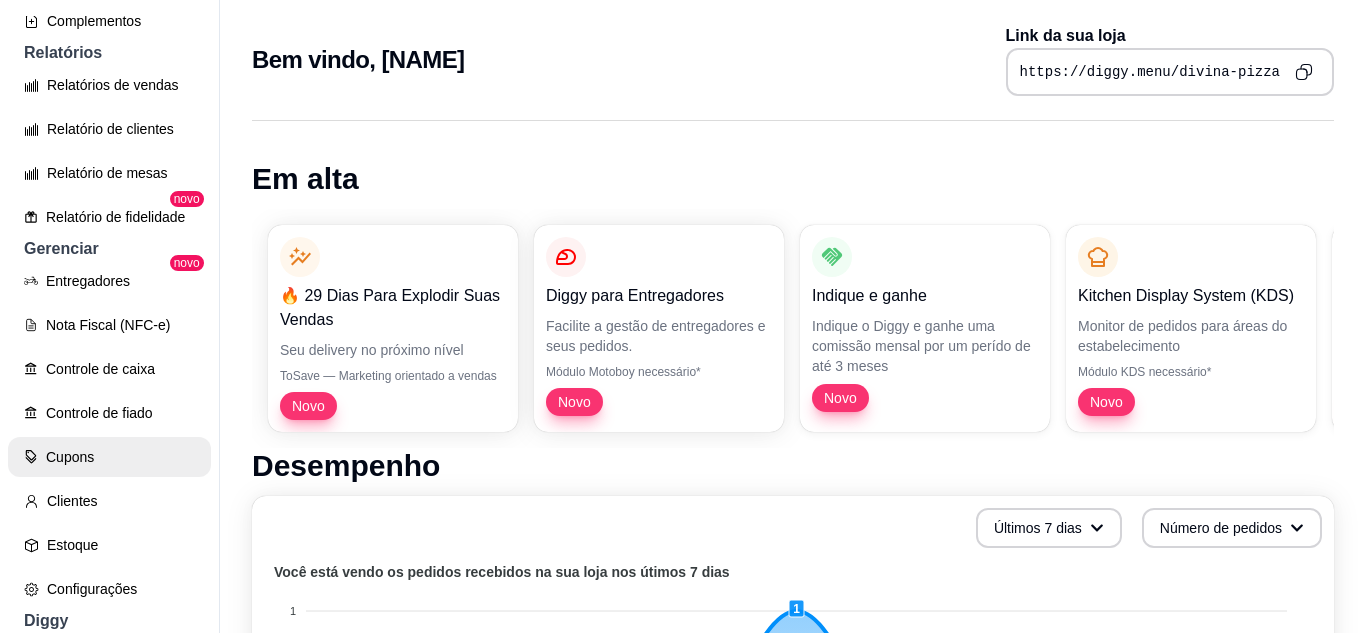 click on "Cupons" at bounding box center (109, 457) 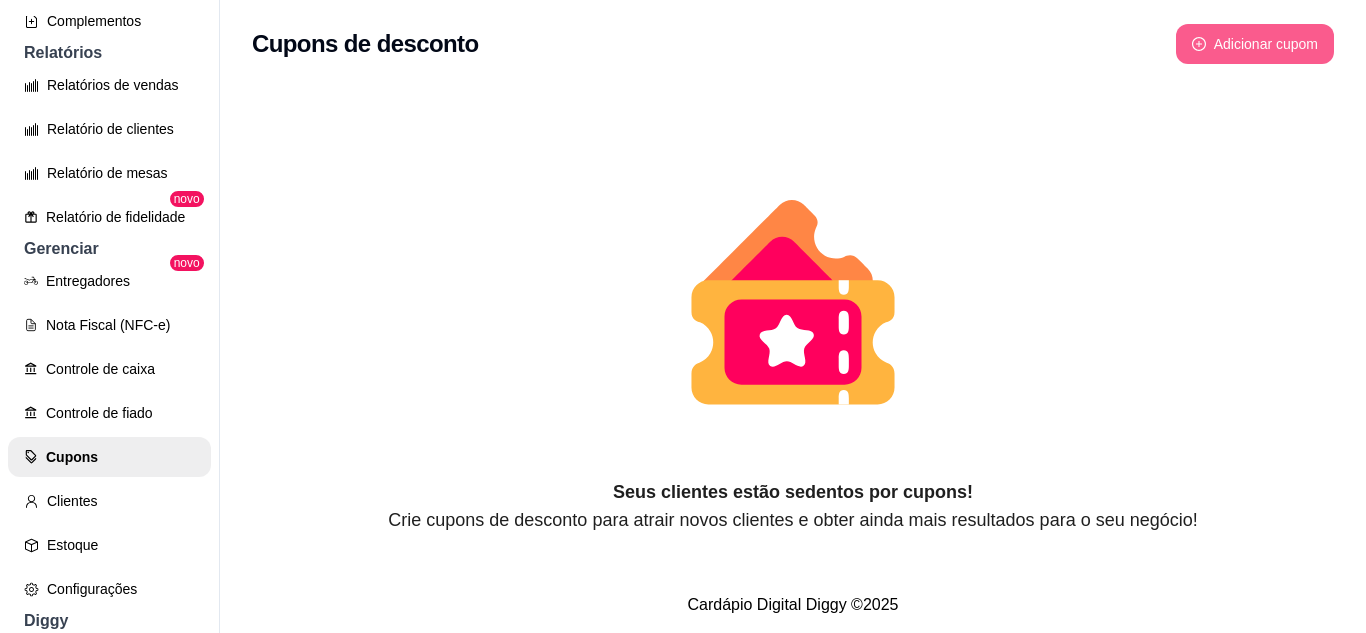 click on "Adicionar cupom" at bounding box center [1255, 44] 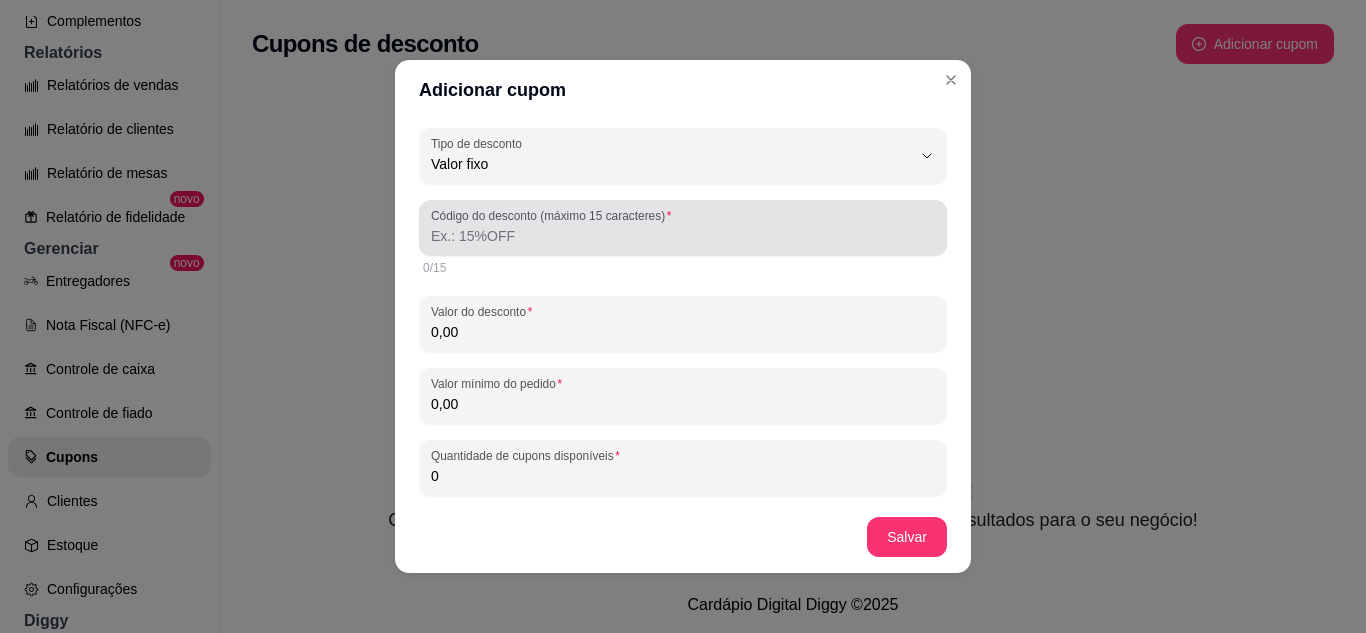 click at bounding box center (683, 228) 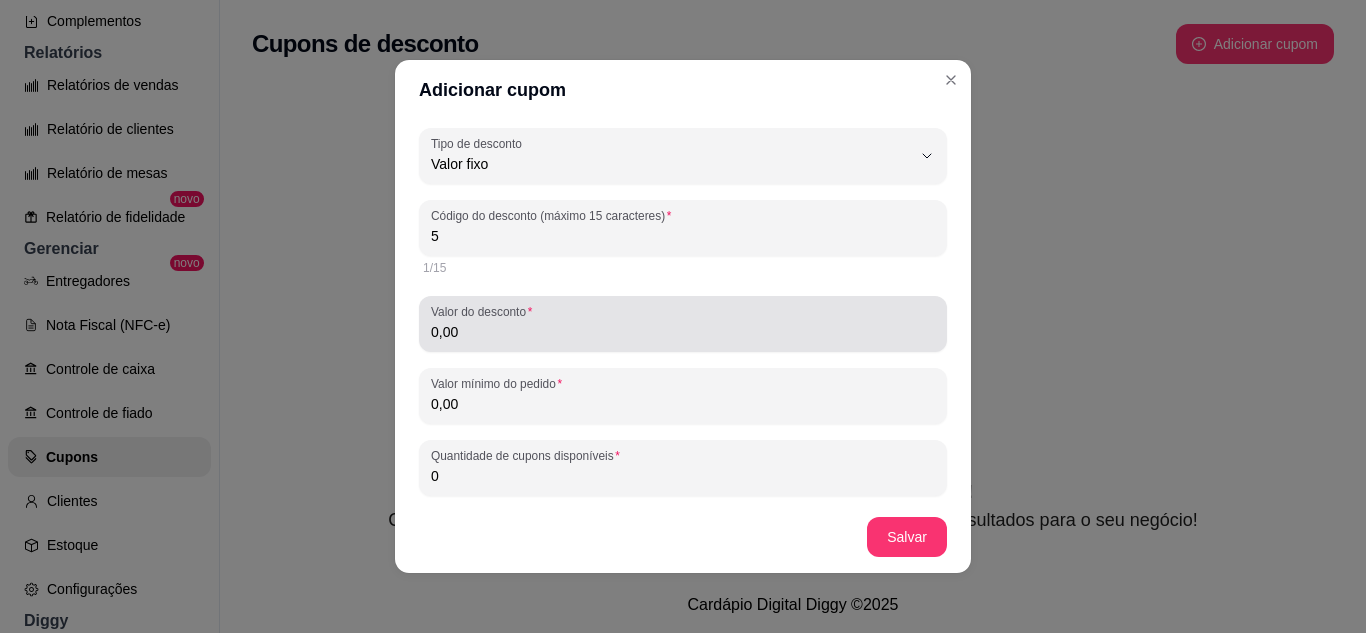 type on "5" 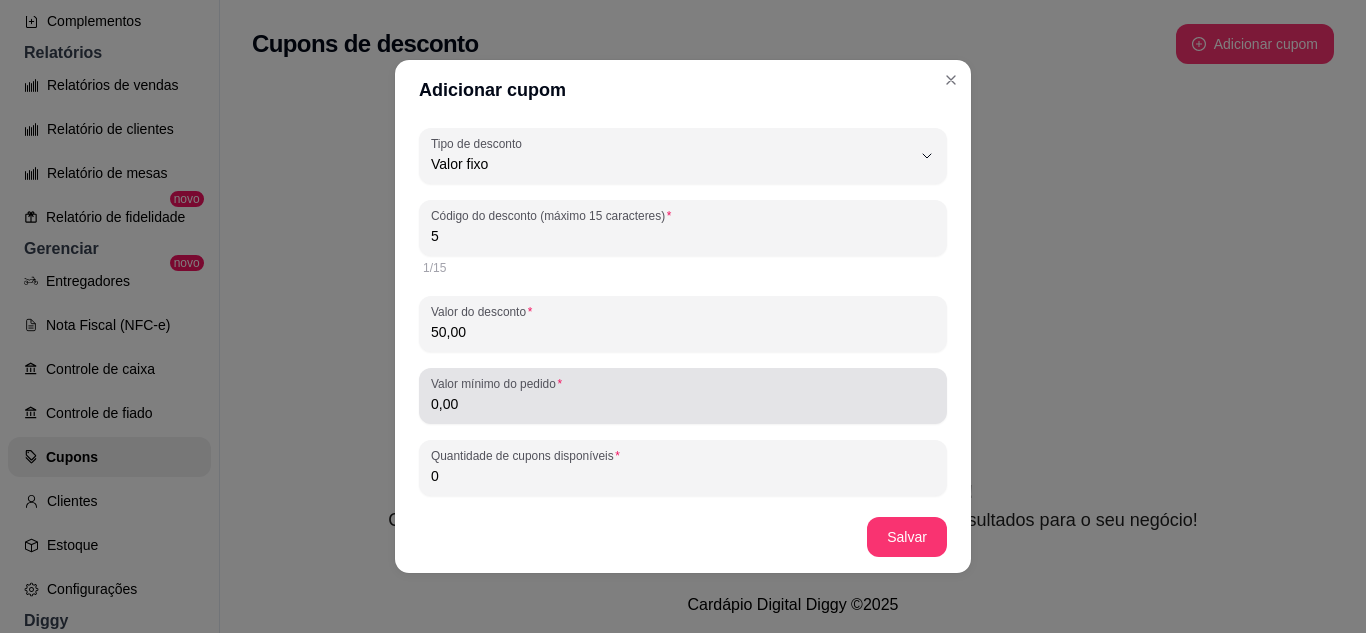 type on "50,00" 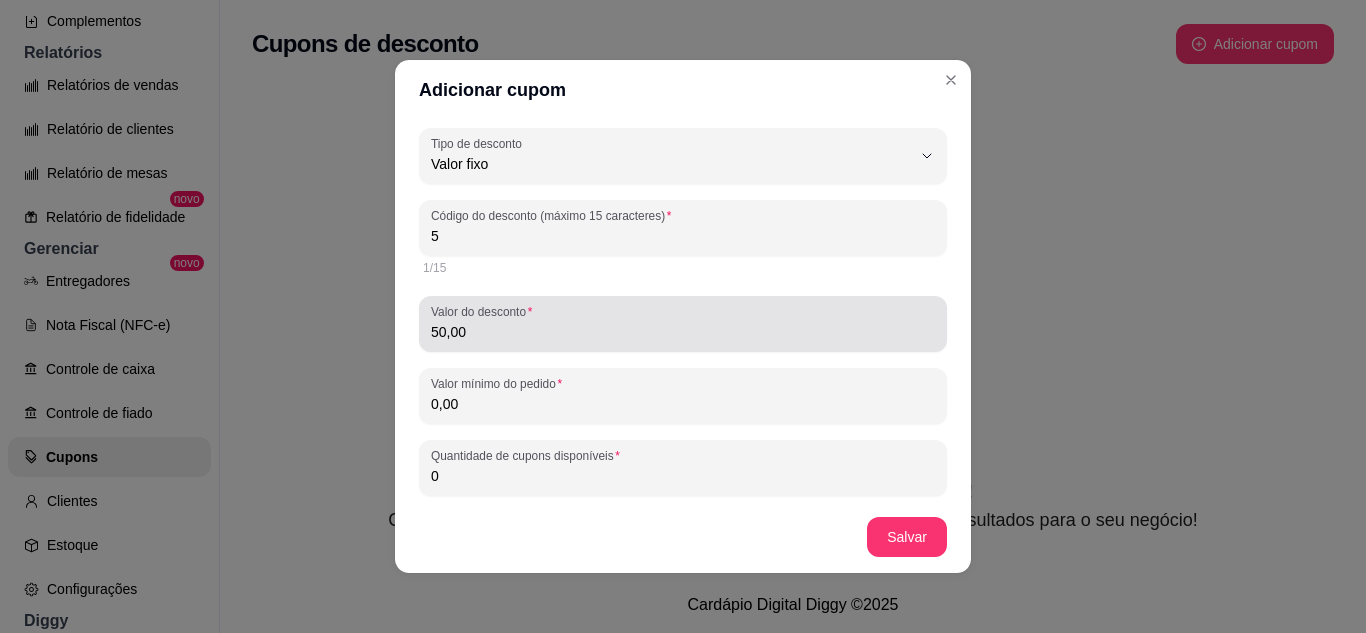 type on "0,00" 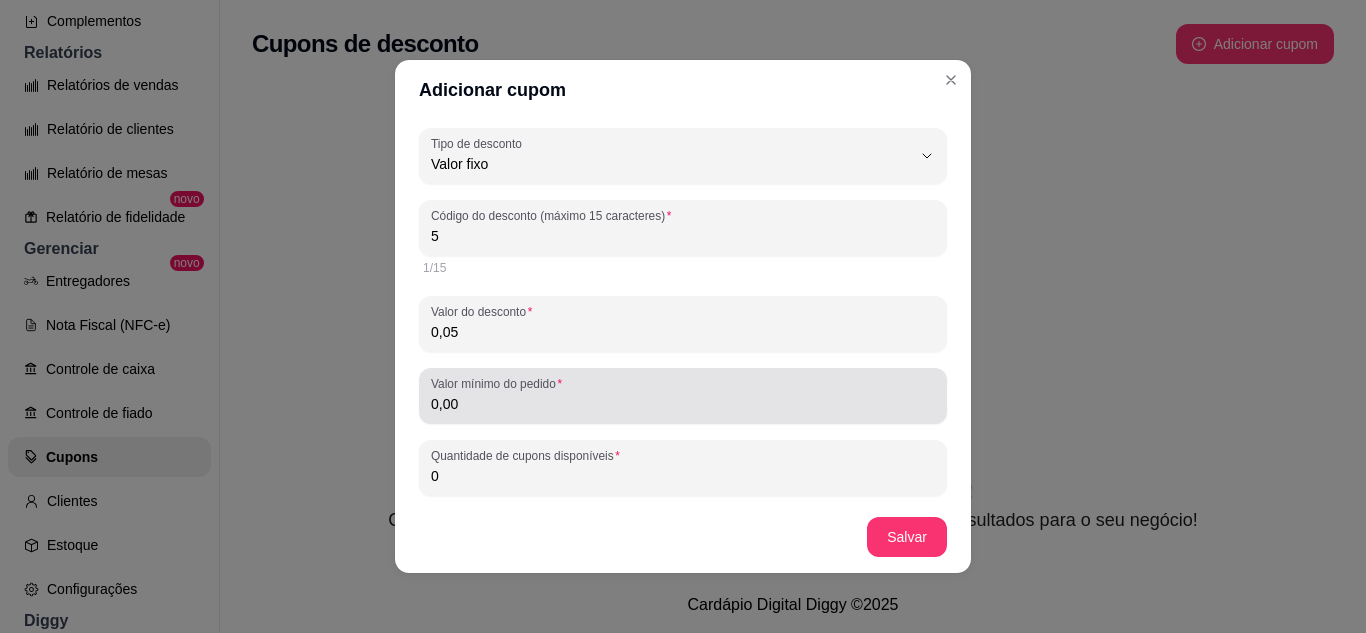 type on "0,05" 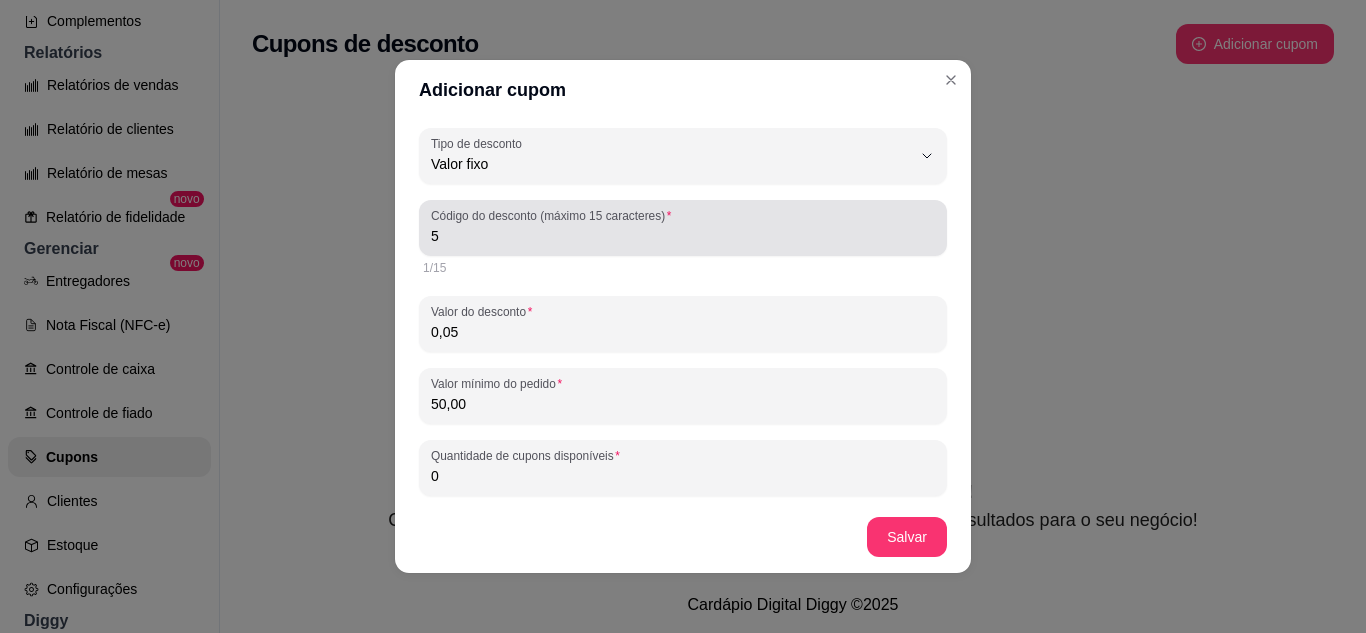 type on "50,00" 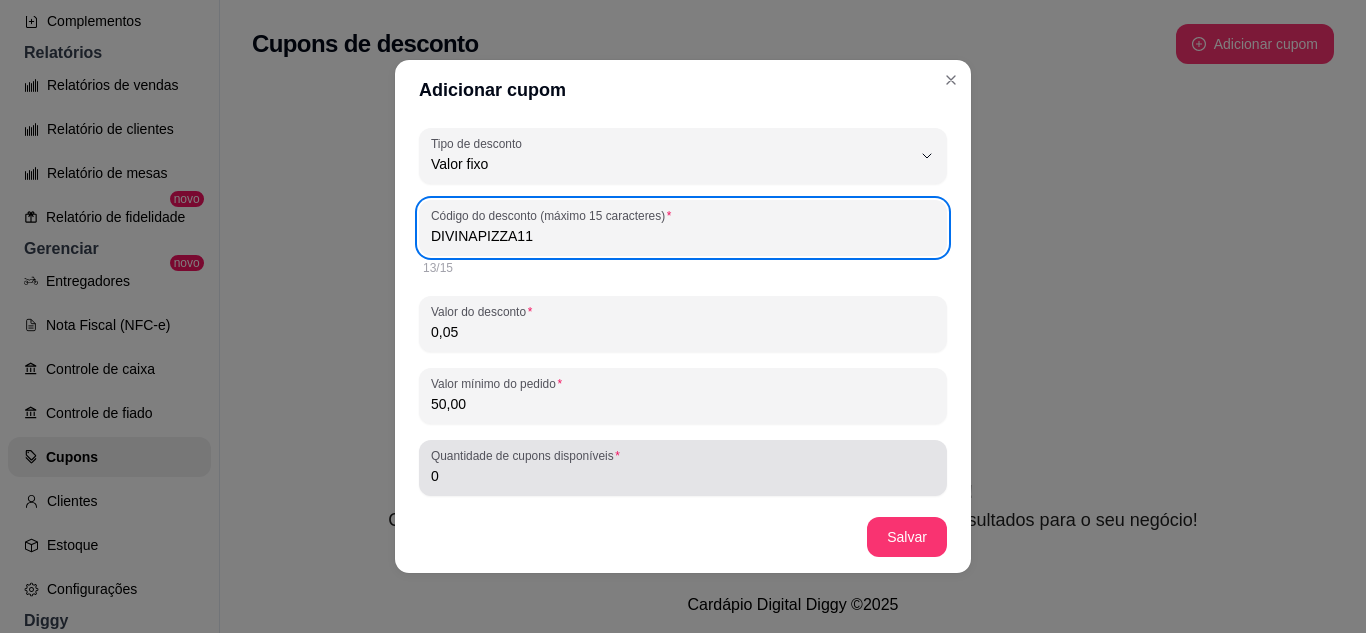 type on "DIVINAPIZZA11" 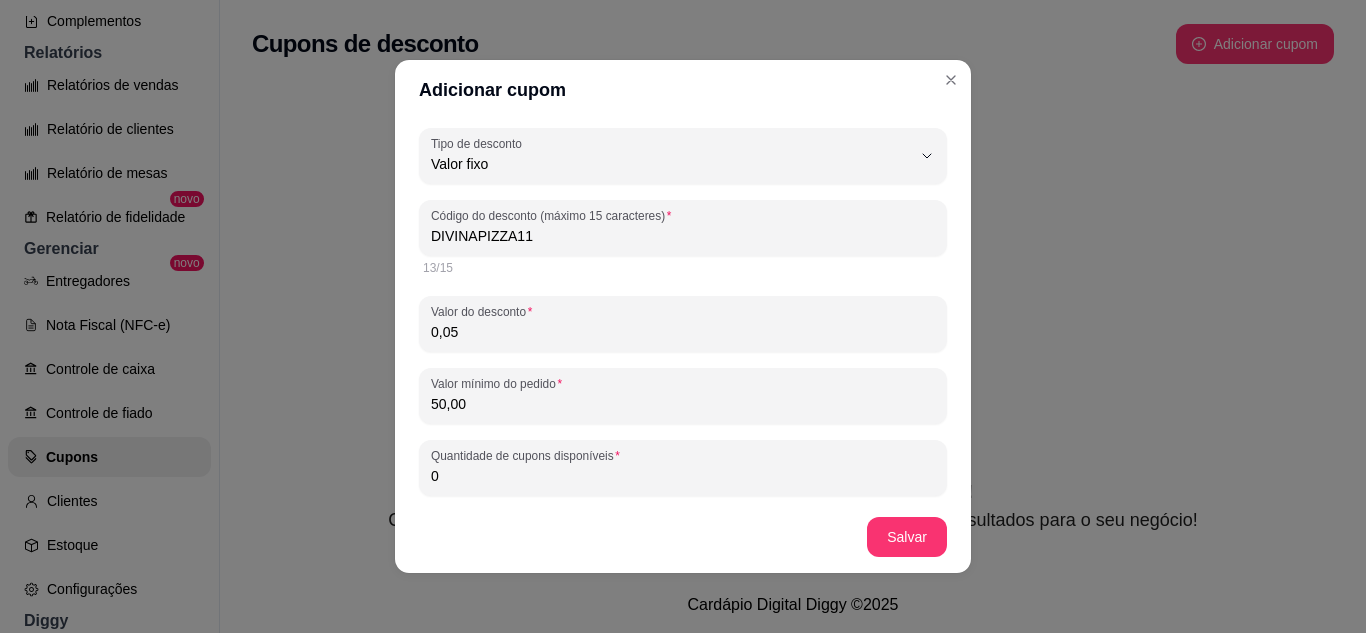 click on "0" at bounding box center [683, 476] 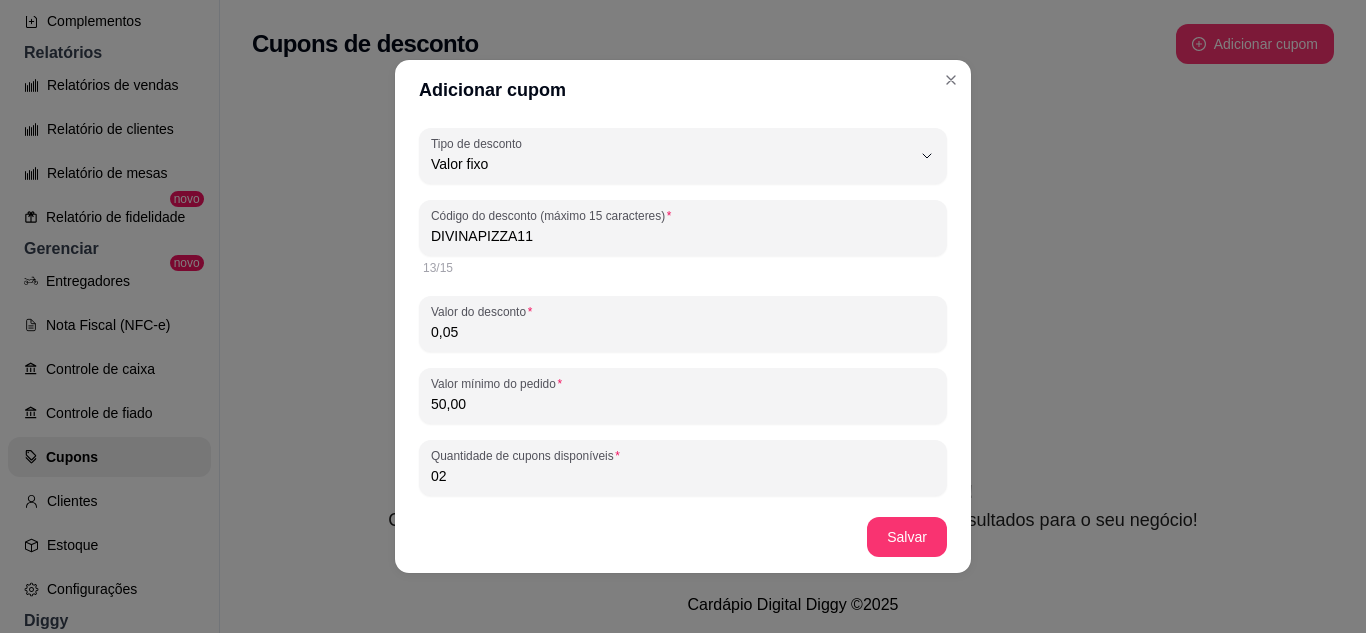type on "0" 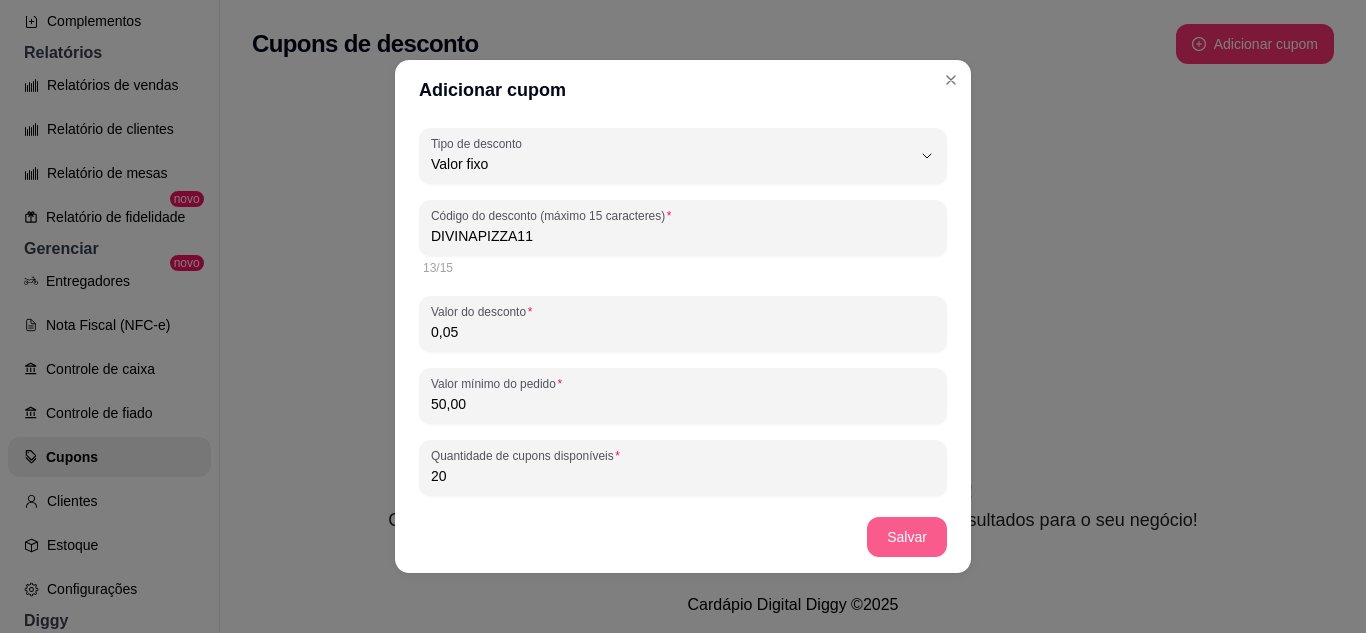 type on "20" 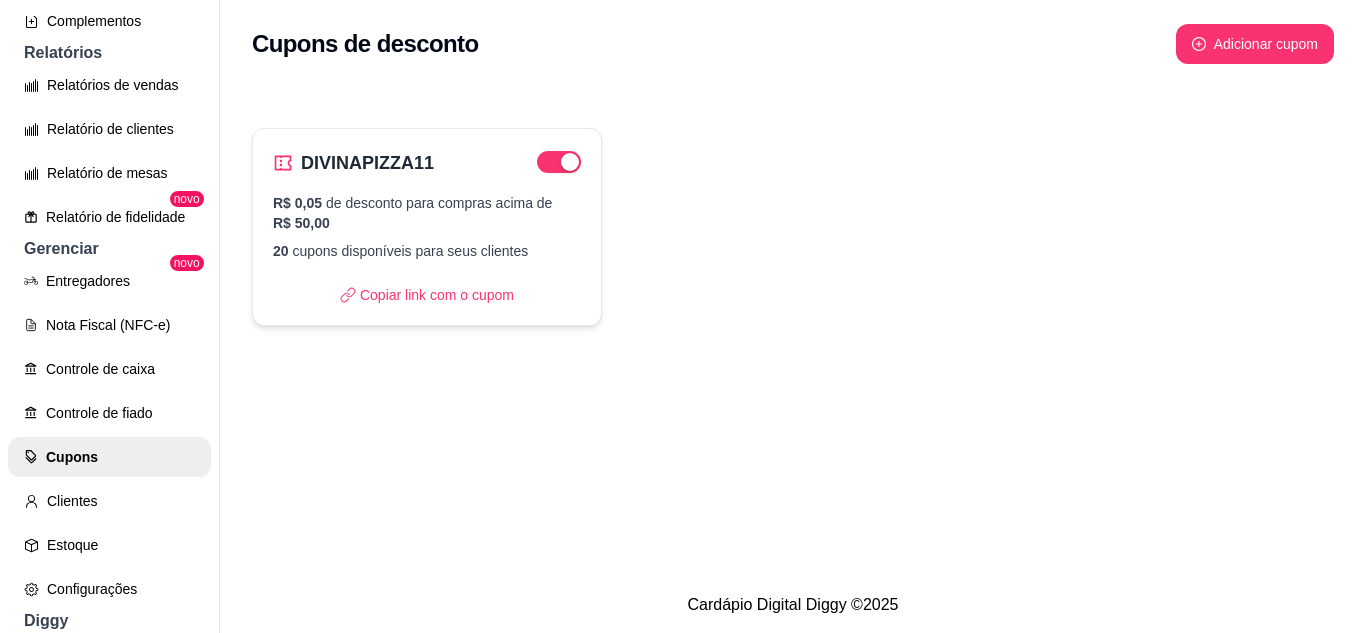 click on "R$ 0,05   de desconto para compras acima de   R$ 50,00" at bounding box center [427, 213] 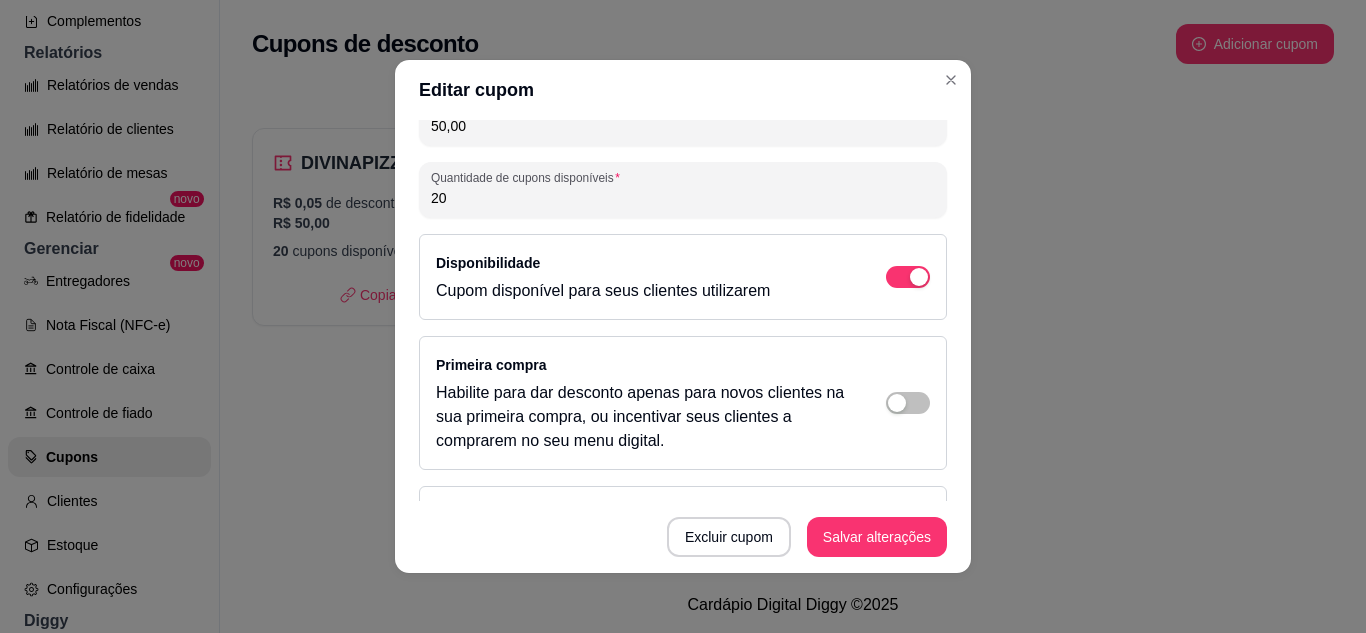 scroll, scrollTop: 381, scrollLeft: 0, axis: vertical 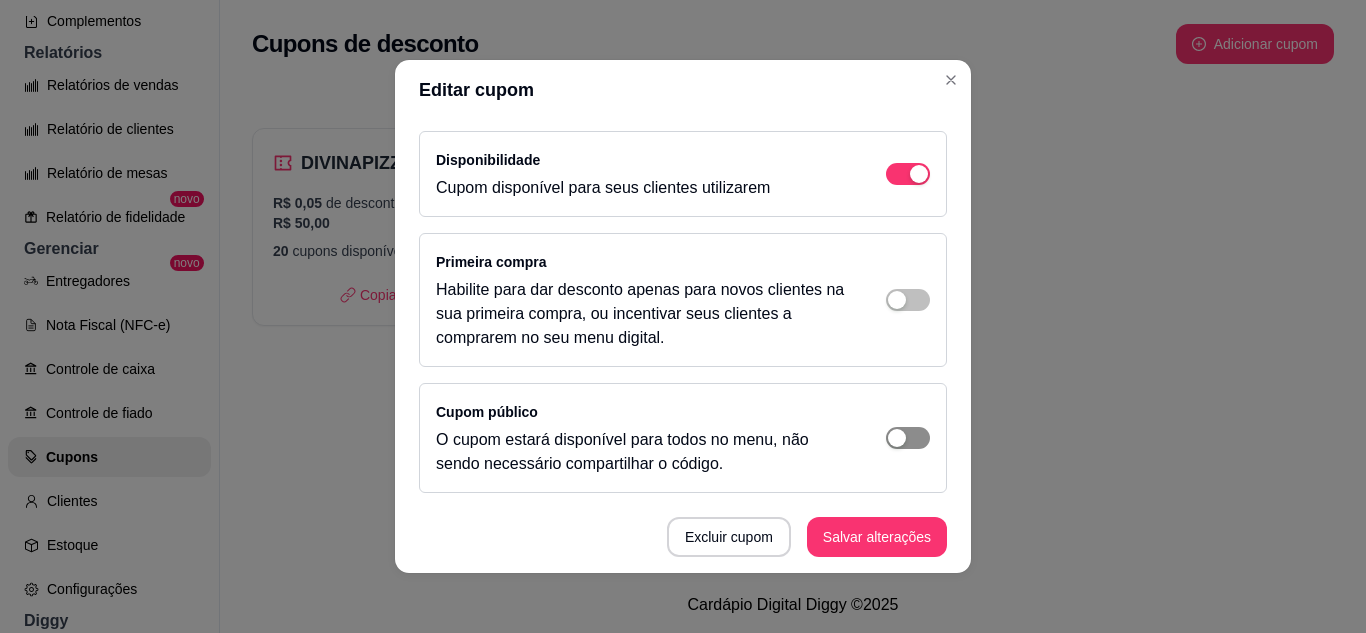 click at bounding box center (908, 438) 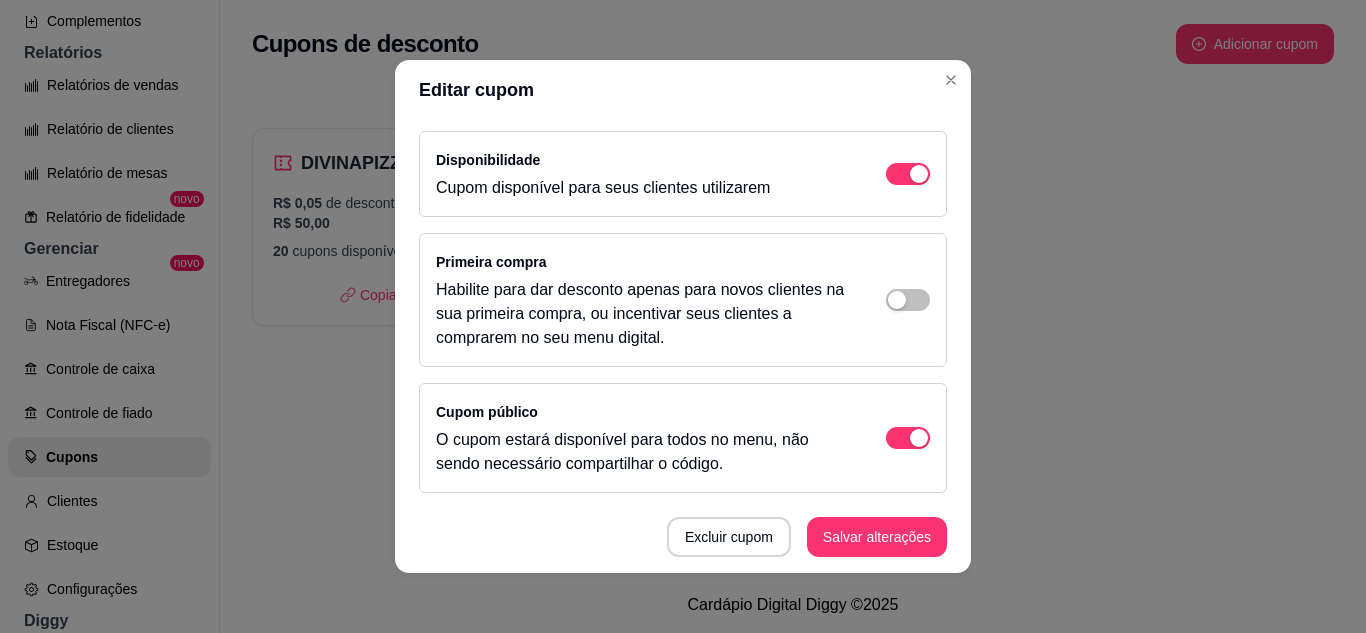 scroll, scrollTop: 4, scrollLeft: 0, axis: vertical 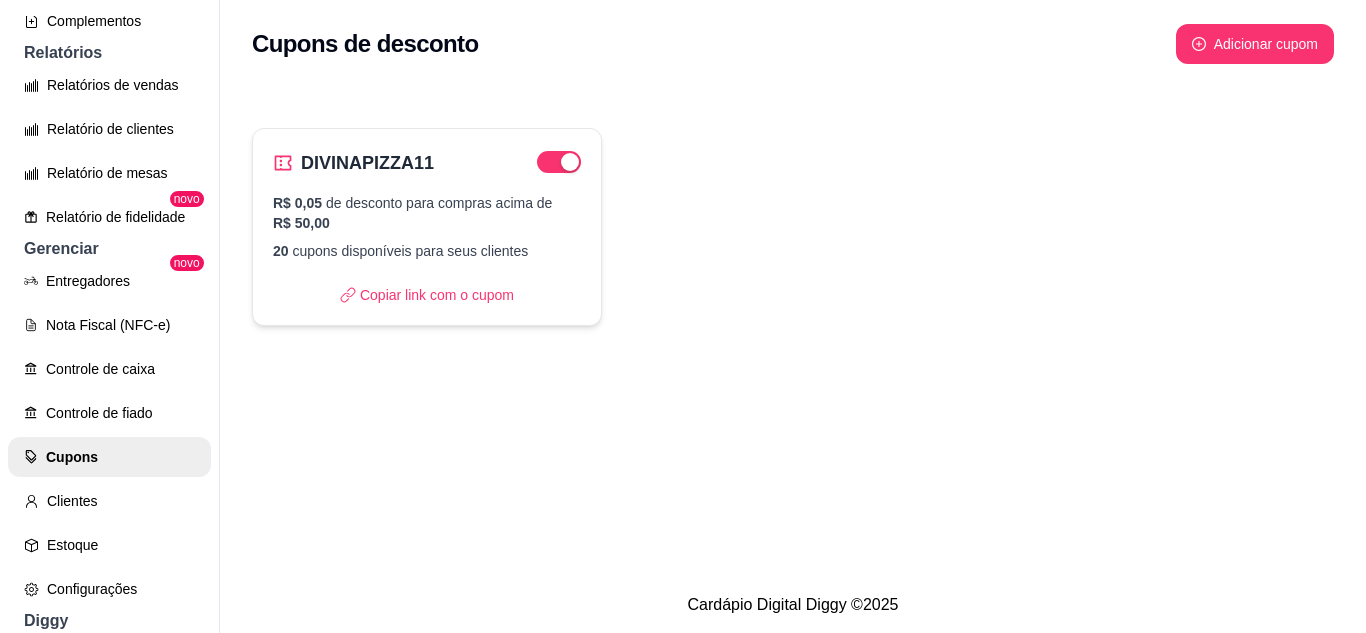 click on "R$ 0,05   de desconto para compras acima de   R$ 50,00 20   cupons disponíveis   para seus clientes" at bounding box center [427, 227] 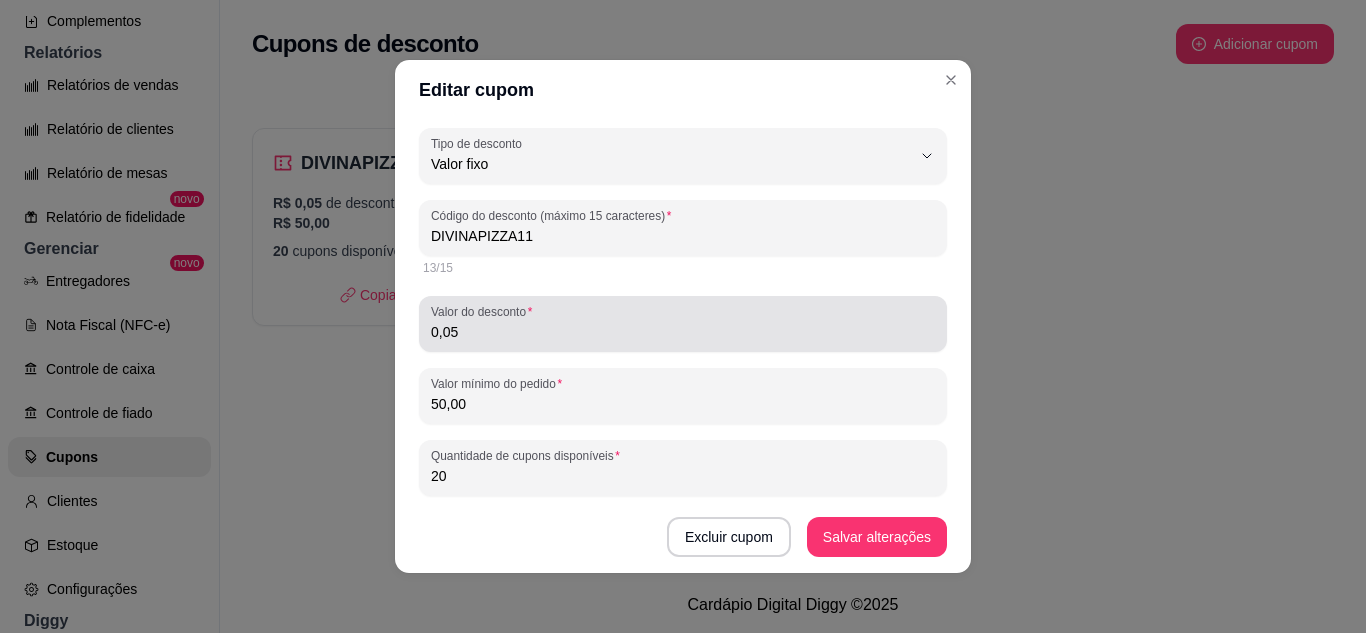 click on "0,05" at bounding box center (683, 332) 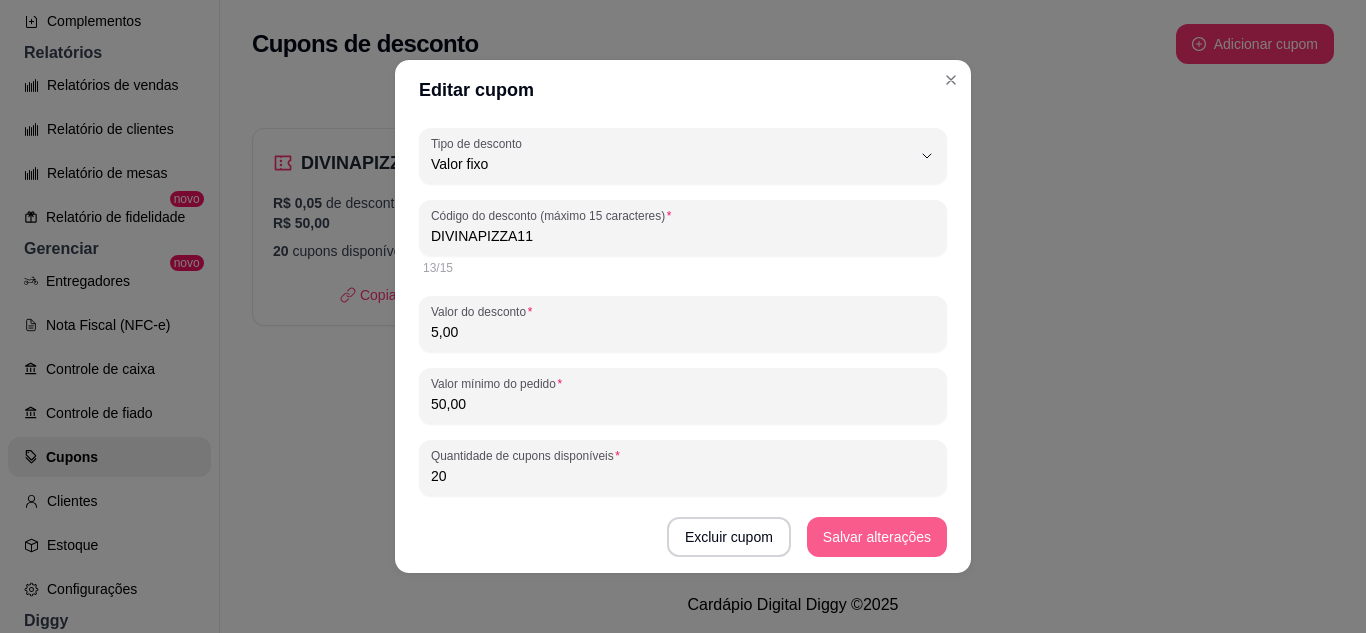 type on "5,00" 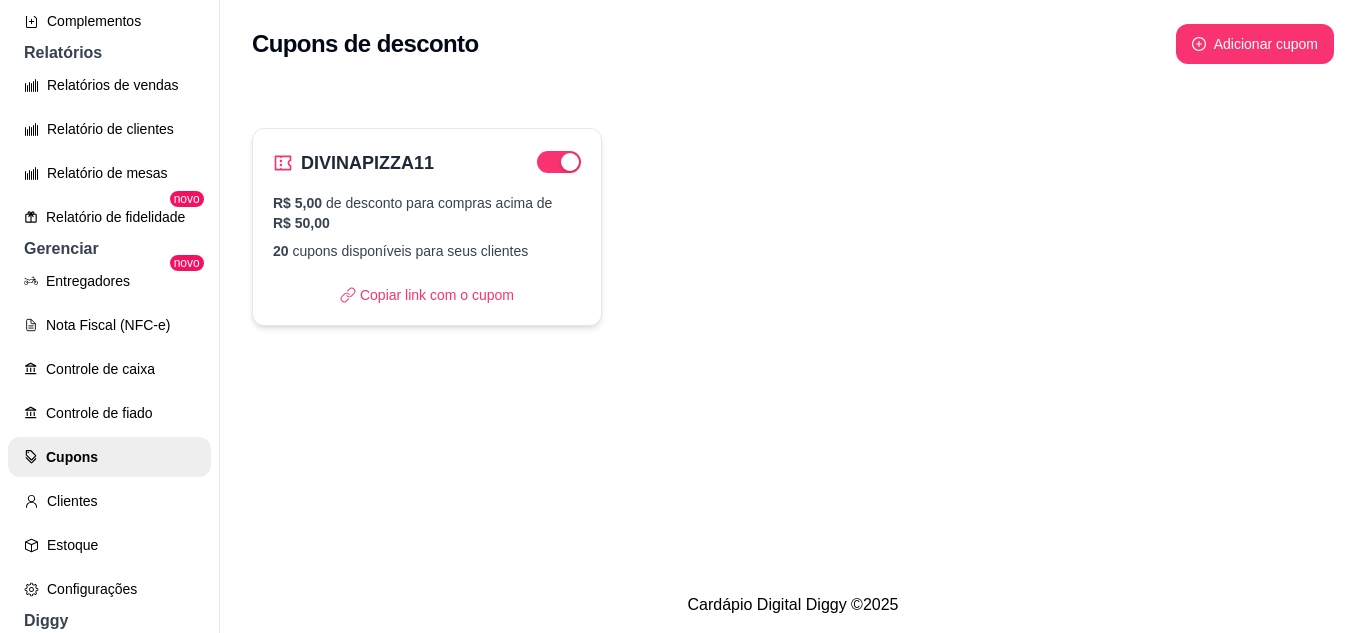 click on "R$ 5,00   de desconto para compras acima de   R$ 50,00" at bounding box center [427, 213] 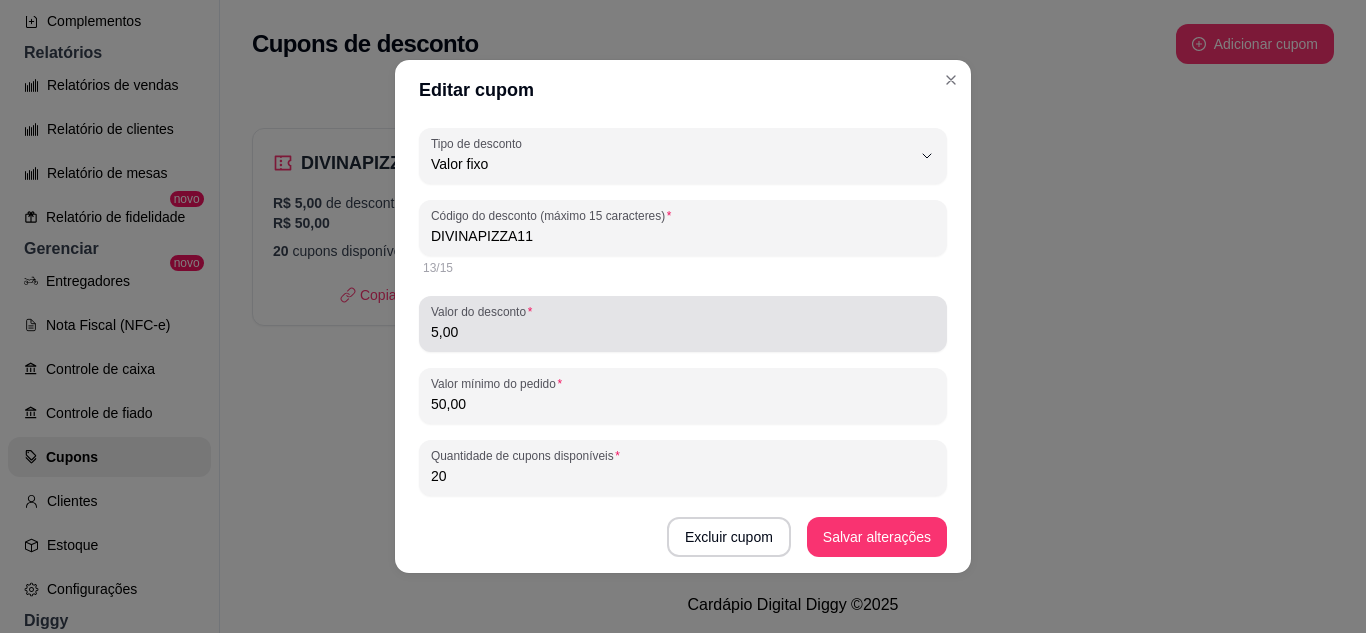 click on "5,00" at bounding box center (683, 332) 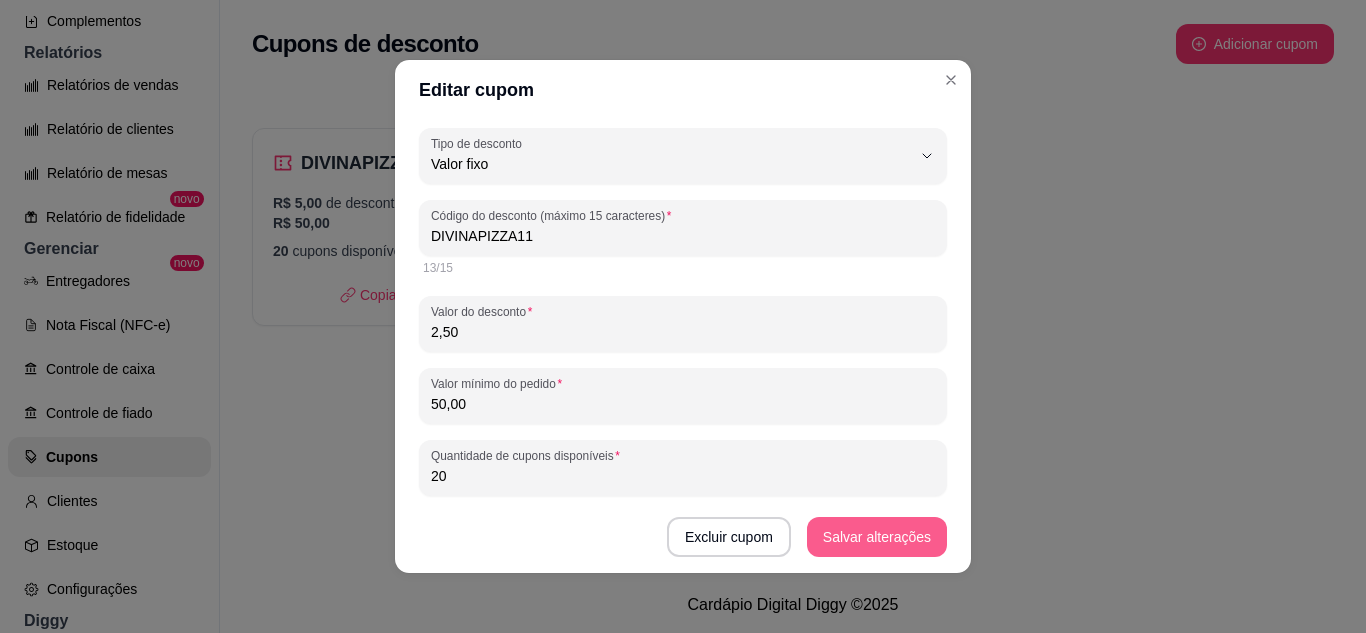 type on "2,50" 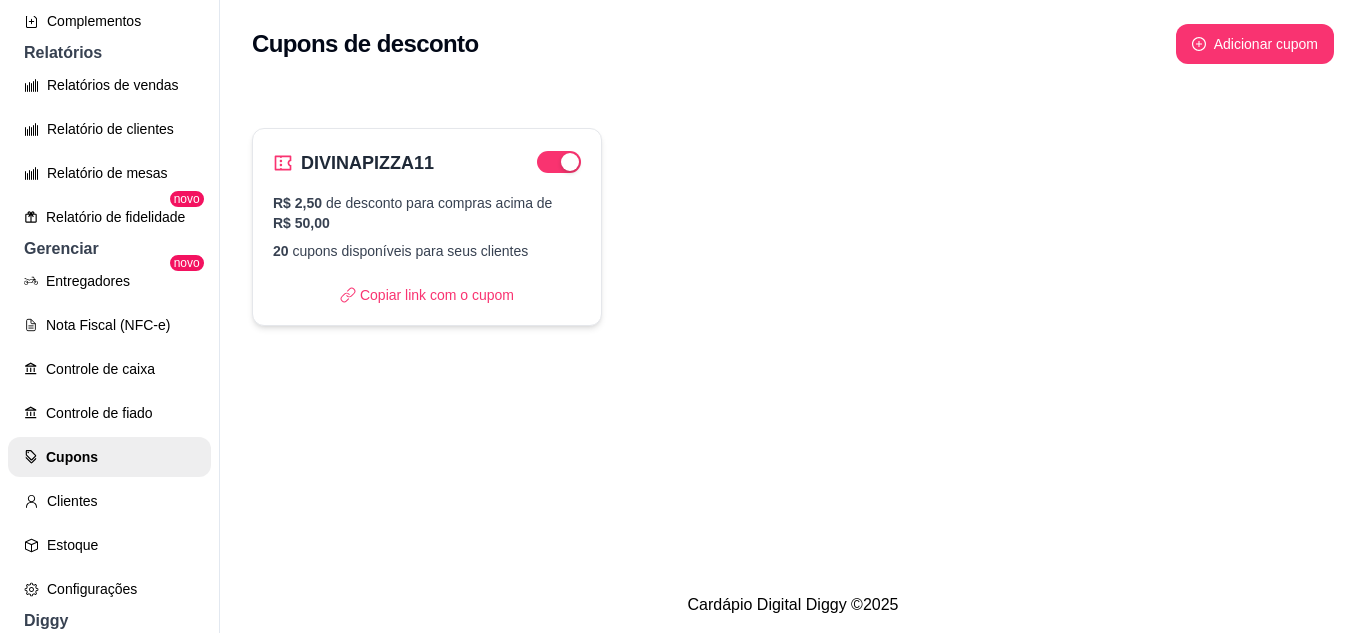 click on "20   cupons disponíveis   para seus clientes" at bounding box center [427, 251] 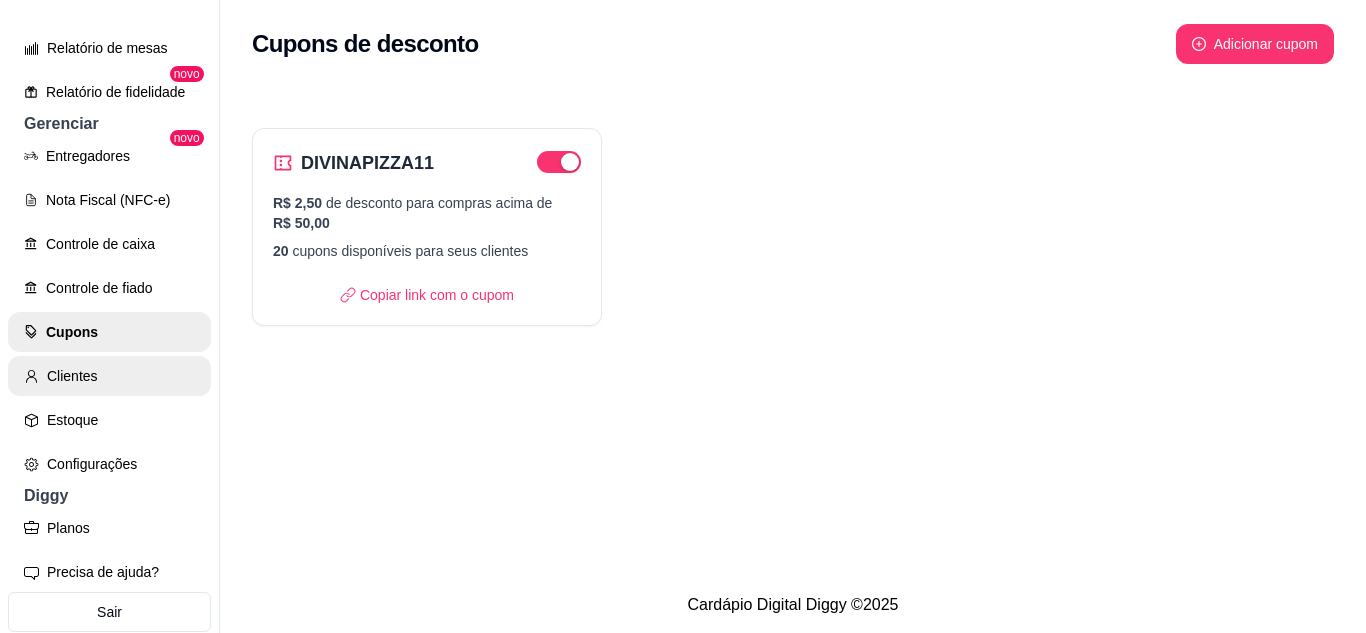 scroll, scrollTop: 675, scrollLeft: 0, axis: vertical 